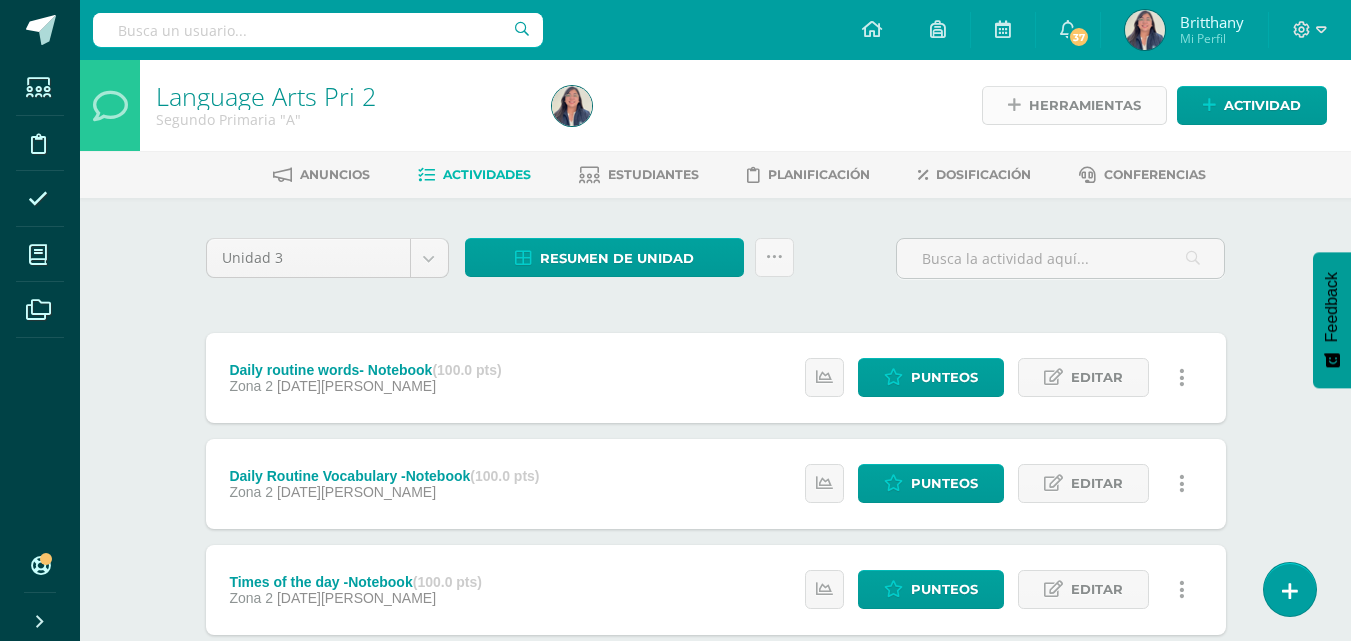 scroll, scrollTop: 0, scrollLeft: 0, axis: both 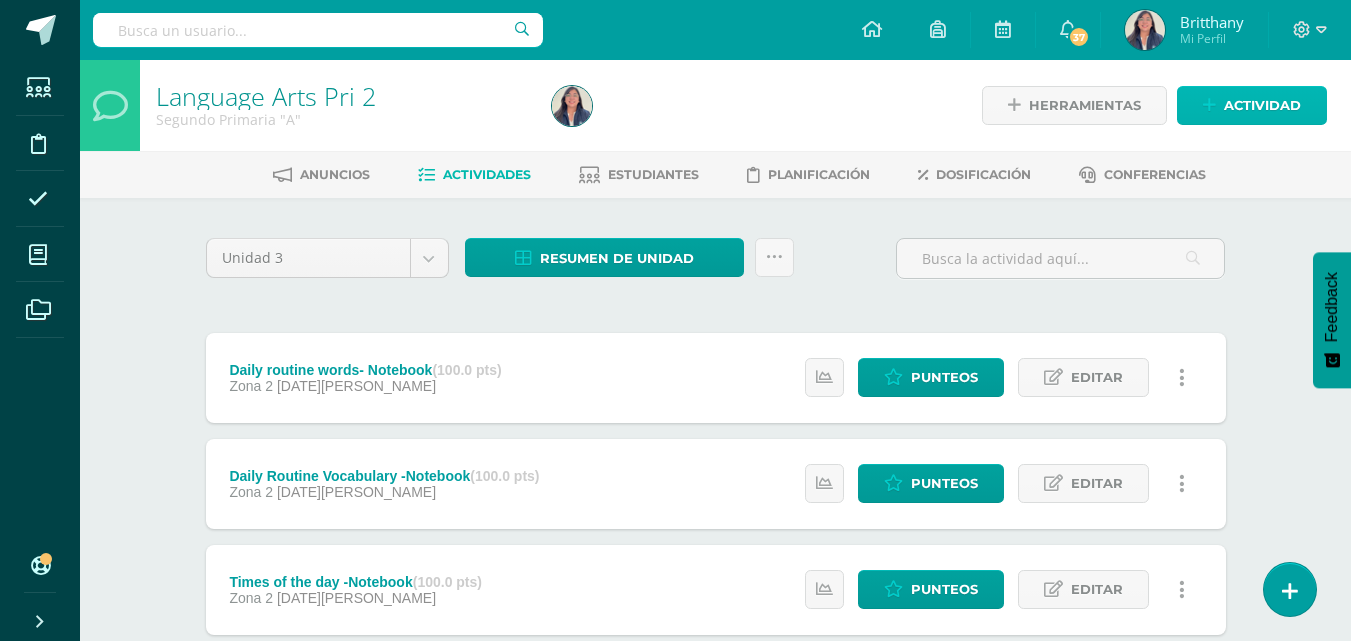 click on "Actividad" at bounding box center [1252, 105] 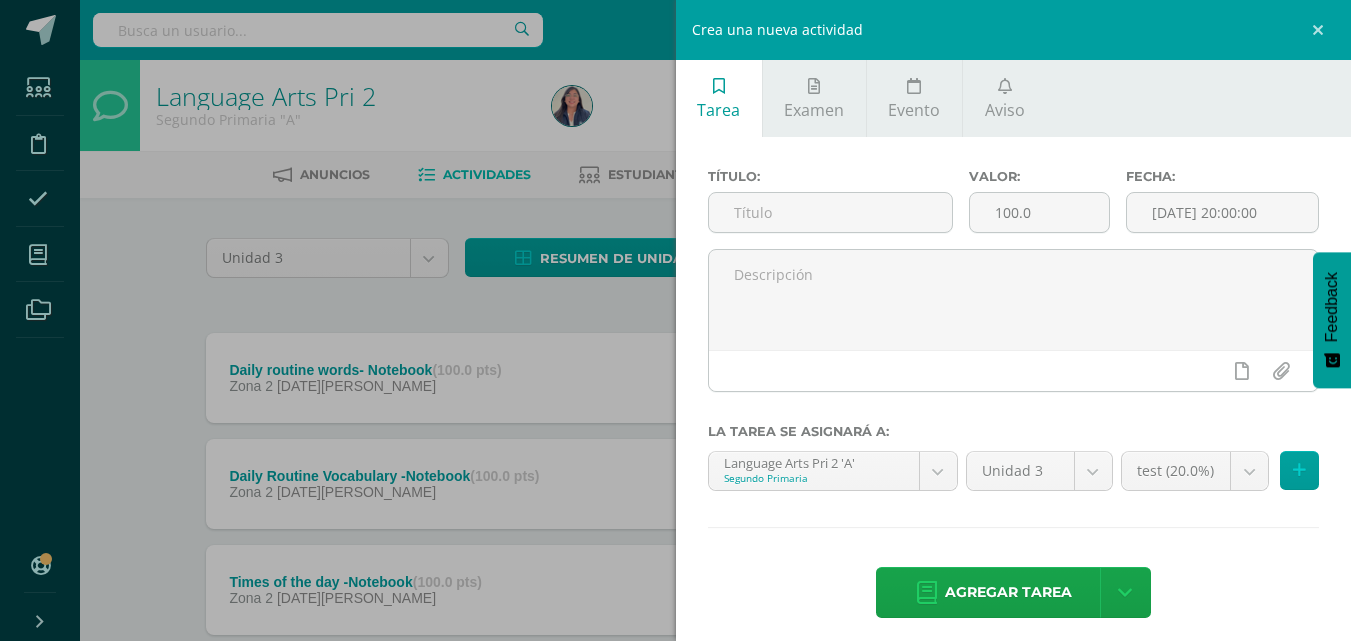 click on "Crea una nueva actividad
Tarea Examen Evento Aviso Título: Valor: 100.0 Fecha: 2025-07-14 20:00:00 La tarea se asignará a:
Language Arts  Pri 2 'A'
Segundo Primaria
Language Arts  Pri 2 'A'
Language Arts  Pri 2 'B'
Science  Pri 2 'A'
Science  Pri 2 'B'
Unidad 3
Unidad 3
Unidad 4
test (20.0%)
test (20.0%)
zona 1  (40.0%)
Zona 2  (40.0%)
Agregar tarea
Agregar tarea y ocultar
Título: Valor: 100.0 Fecha: Mo Tu" at bounding box center (675, 320) 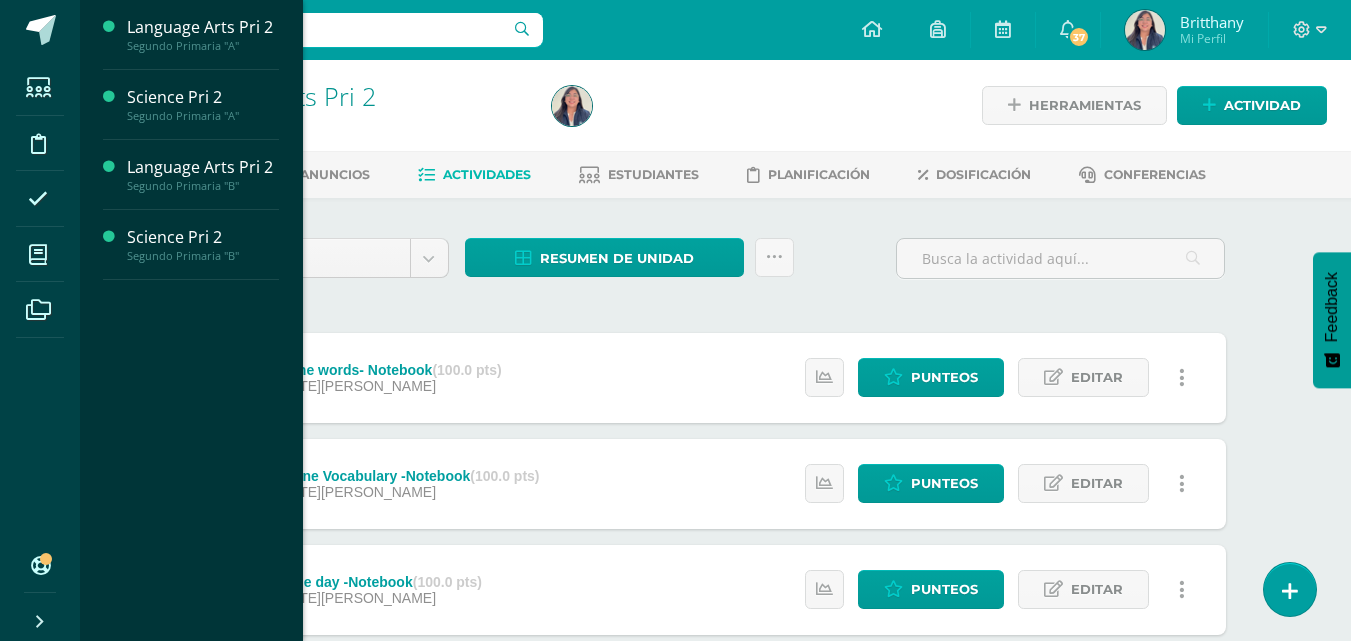 click at bounding box center (38, 255) 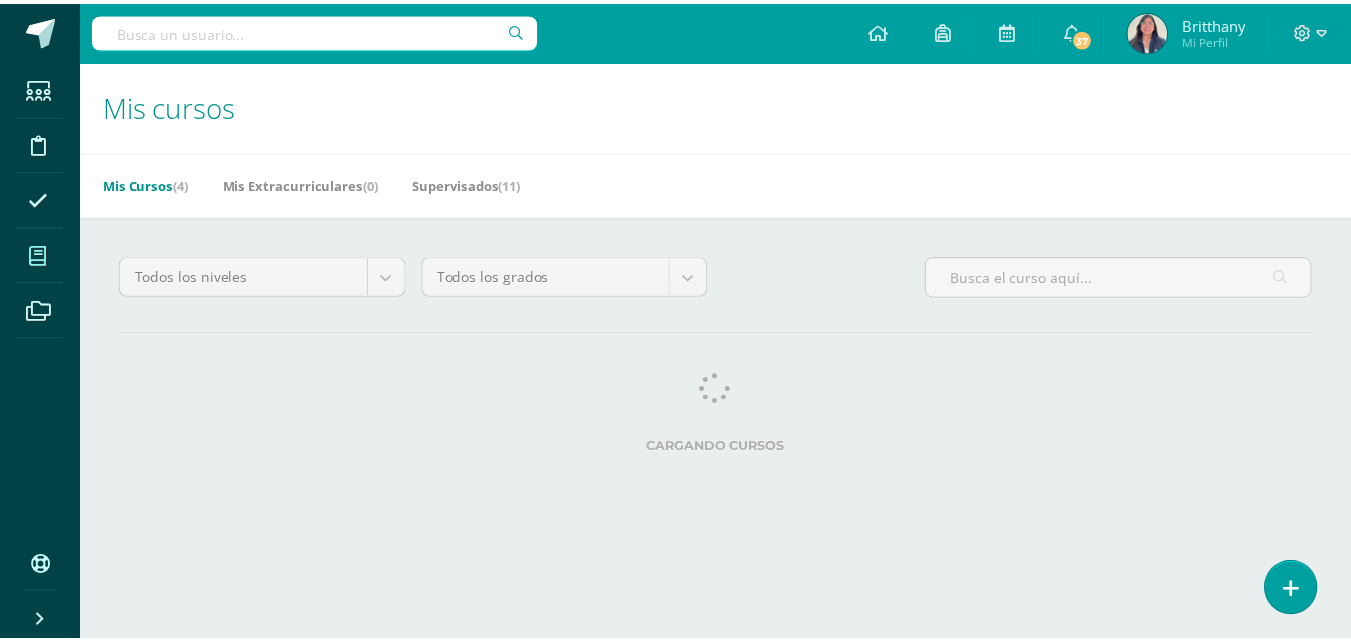 scroll, scrollTop: 0, scrollLeft: 0, axis: both 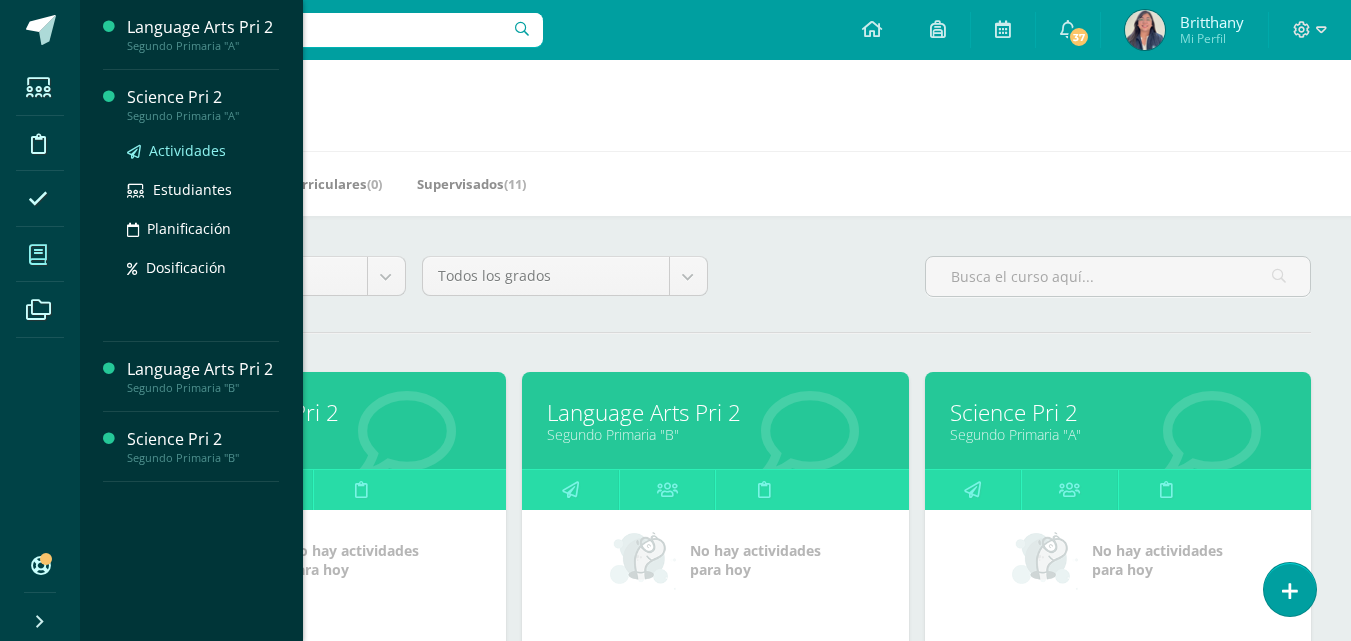 click on "Actividades" at bounding box center [187, 150] 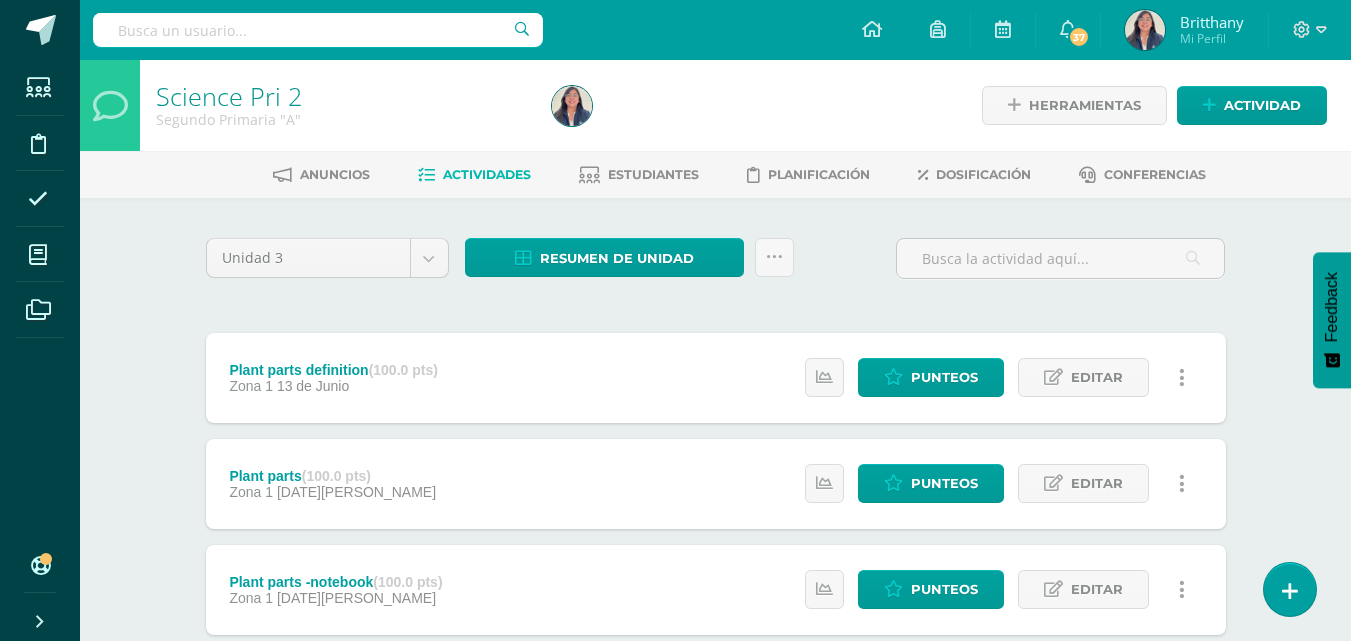scroll, scrollTop: 0, scrollLeft: 0, axis: both 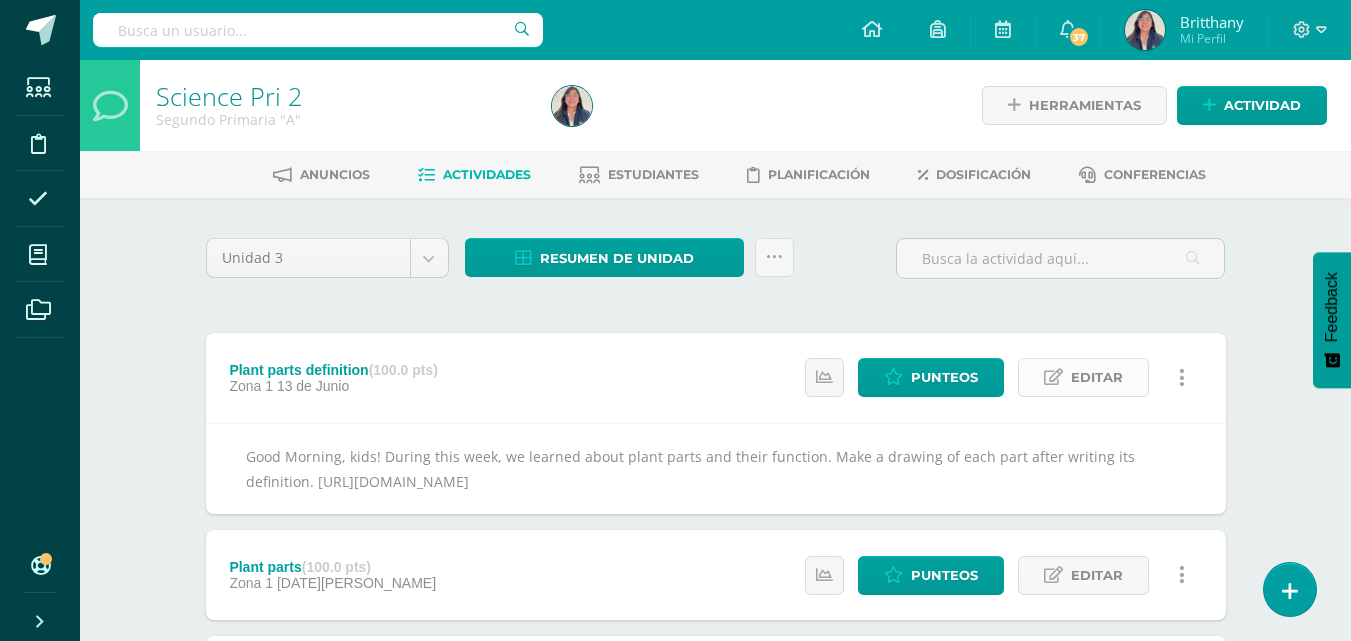 click on "Editar" at bounding box center (1097, 377) 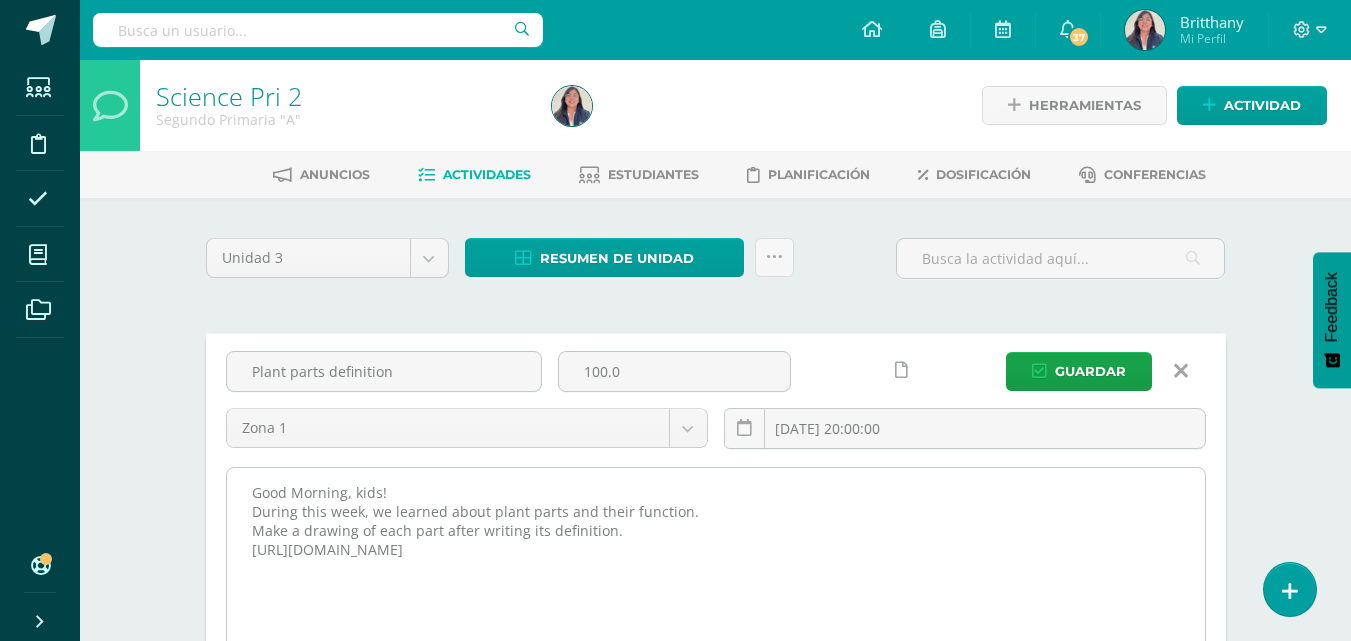 drag, startPoint x: 354, startPoint y: 496, endPoint x: 248, endPoint y: 488, distance: 106.30146 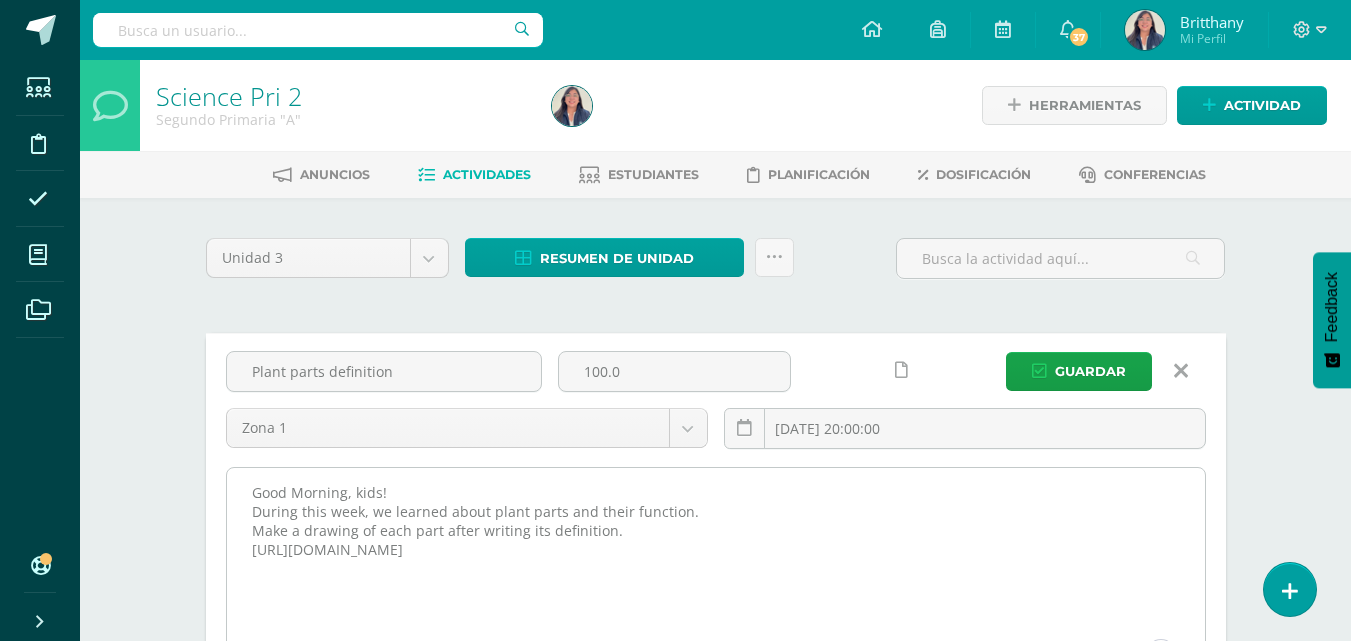 click on "Good Morning, kids!
During this week, we learned about plant parts and their function.
Make a drawing of each part after writing its definition.
[URL][DOMAIN_NAME]" at bounding box center (716, 578) 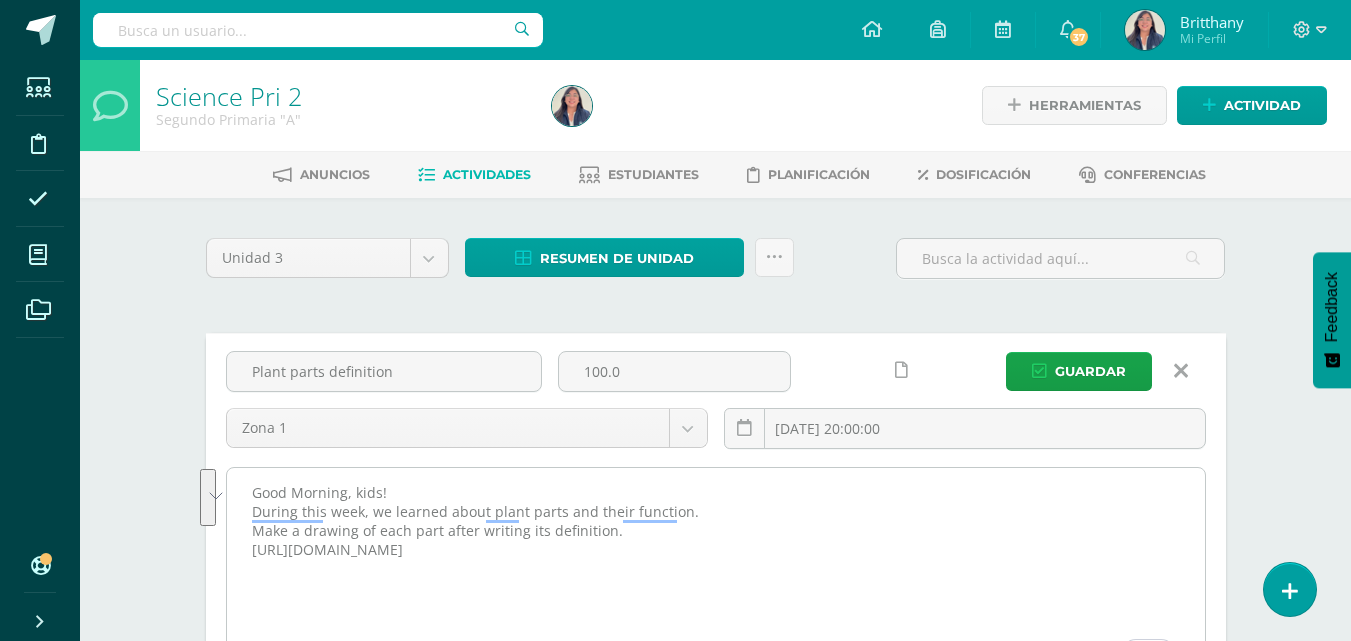 drag, startPoint x: 238, startPoint y: 488, endPoint x: 658, endPoint y: 534, distance: 422.51154 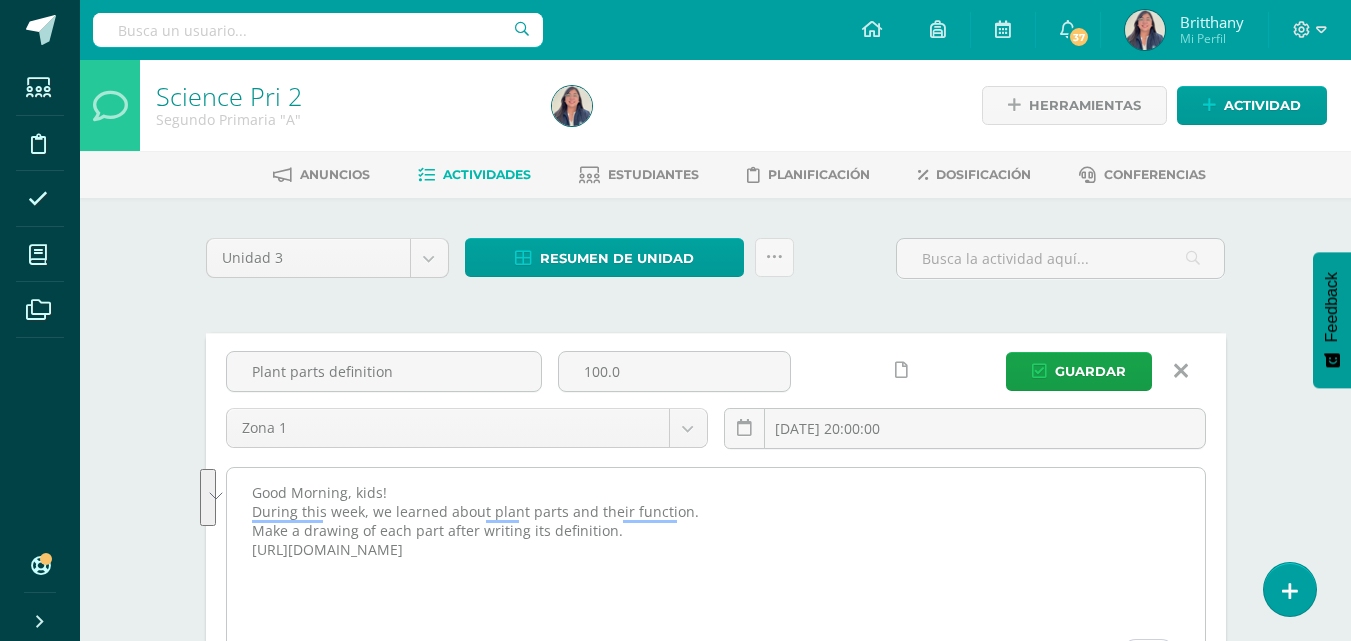 click on "Good Morning, kids!
During this week, we learned about plant parts and their function.
Make a drawing of each part after writing its definition.
[URL][DOMAIN_NAME]" at bounding box center [716, 578] 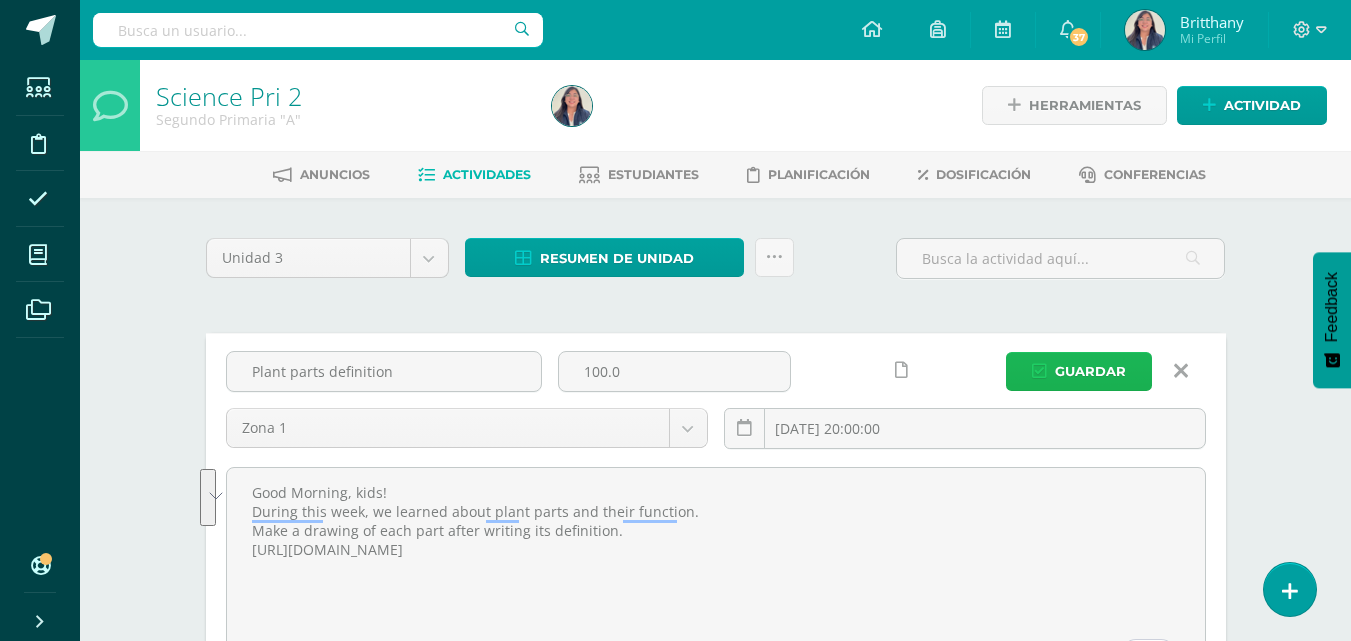 click on "Guardar" at bounding box center [1090, 371] 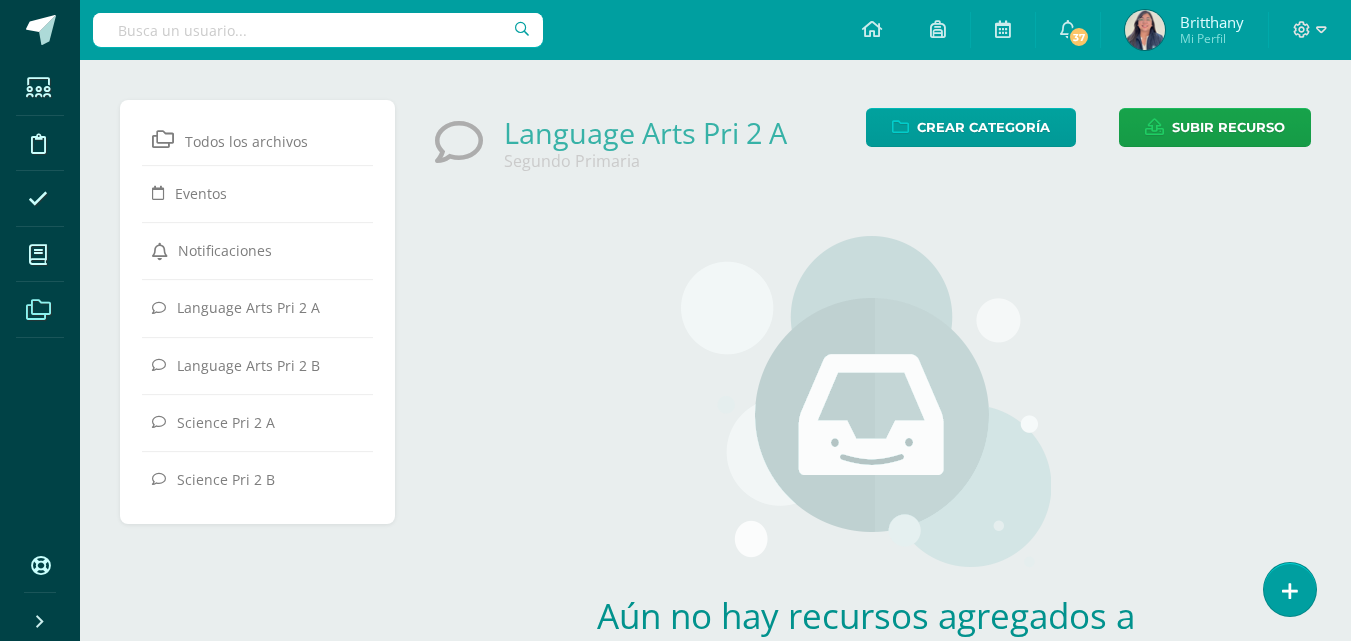scroll, scrollTop: 0, scrollLeft: 0, axis: both 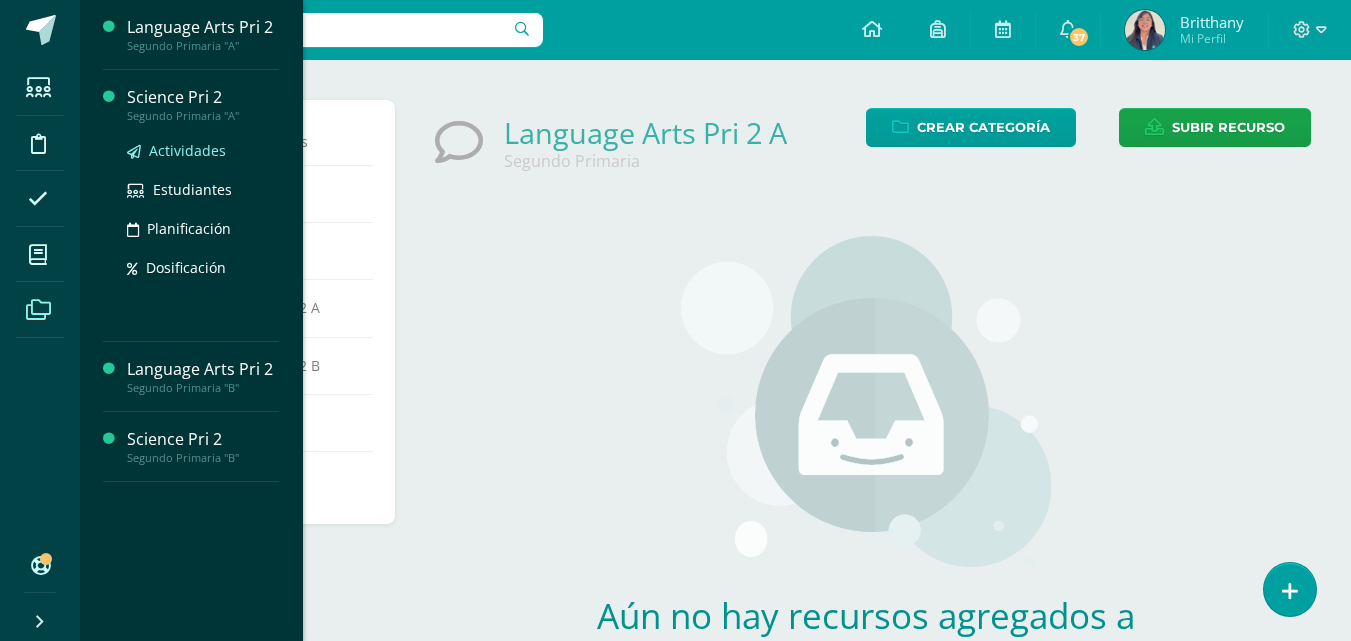 click on "Actividades" at bounding box center (187, 150) 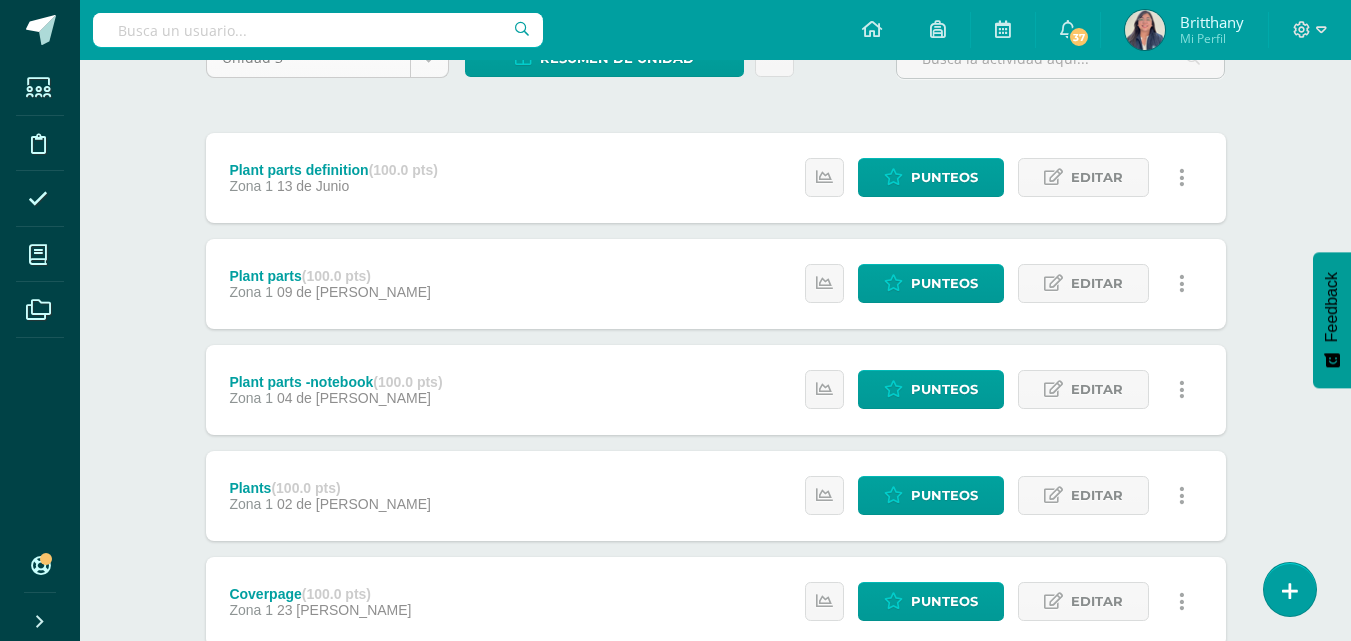 scroll, scrollTop: 240, scrollLeft: 0, axis: vertical 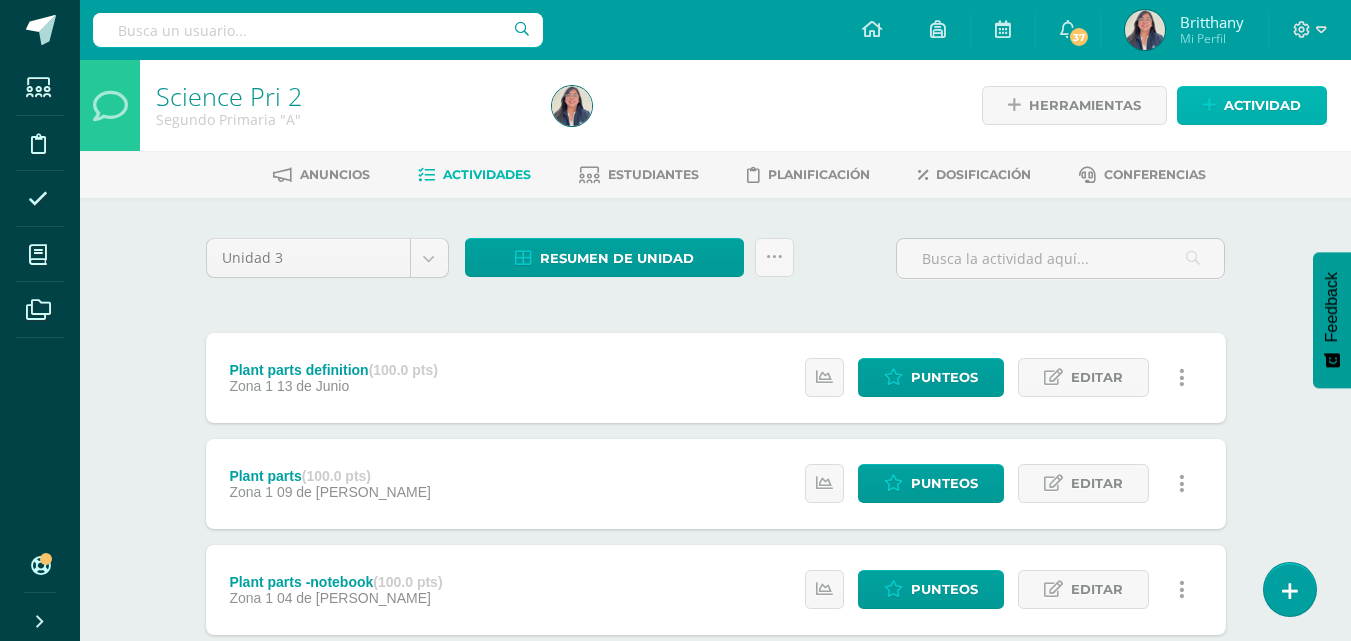 click on "Actividad" at bounding box center (1262, 105) 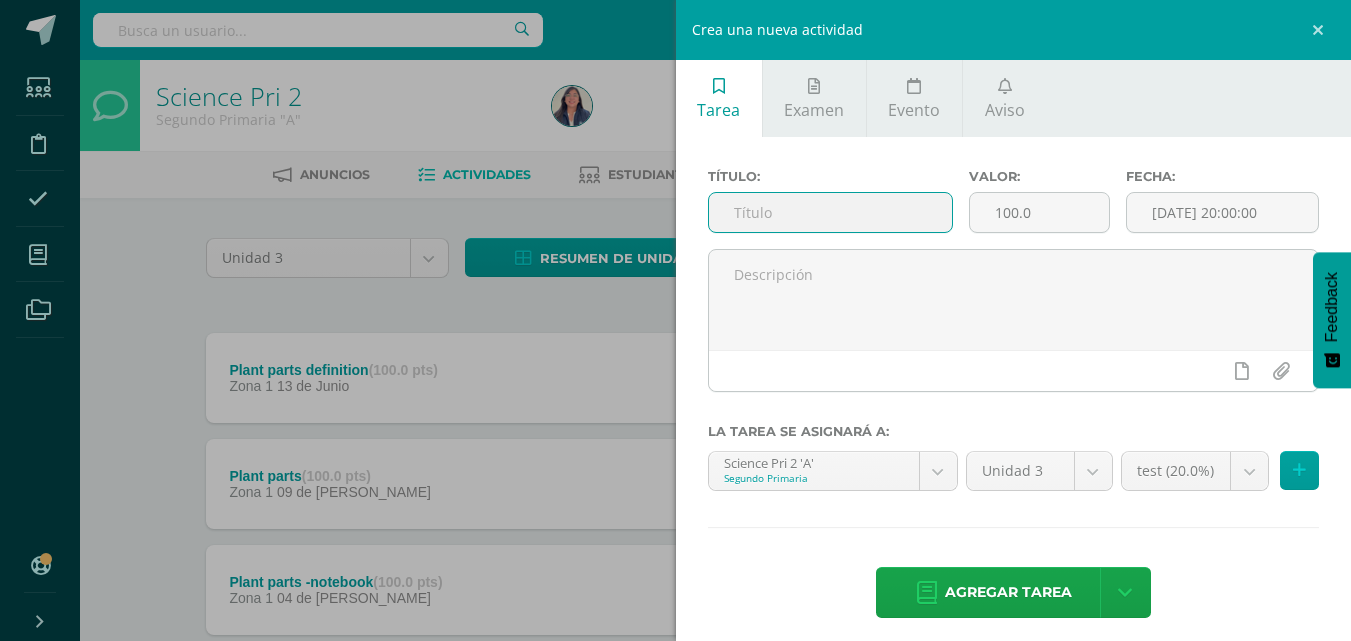 click at bounding box center (830, 212) 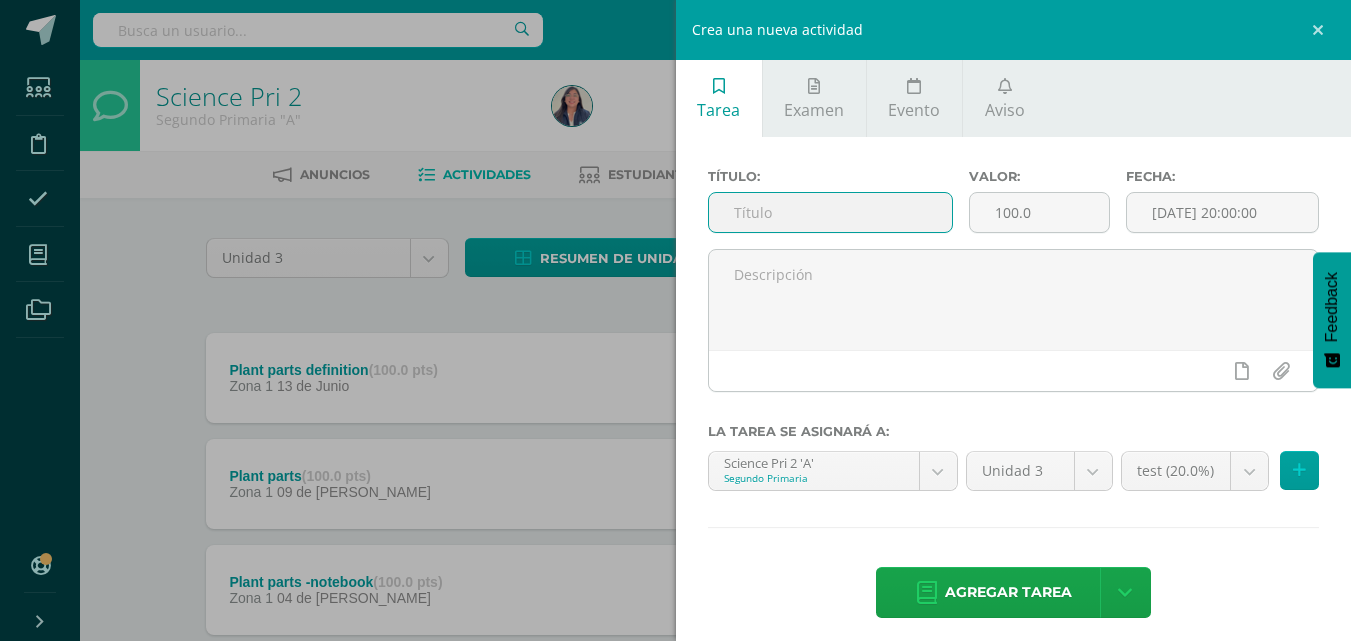 type on "n" 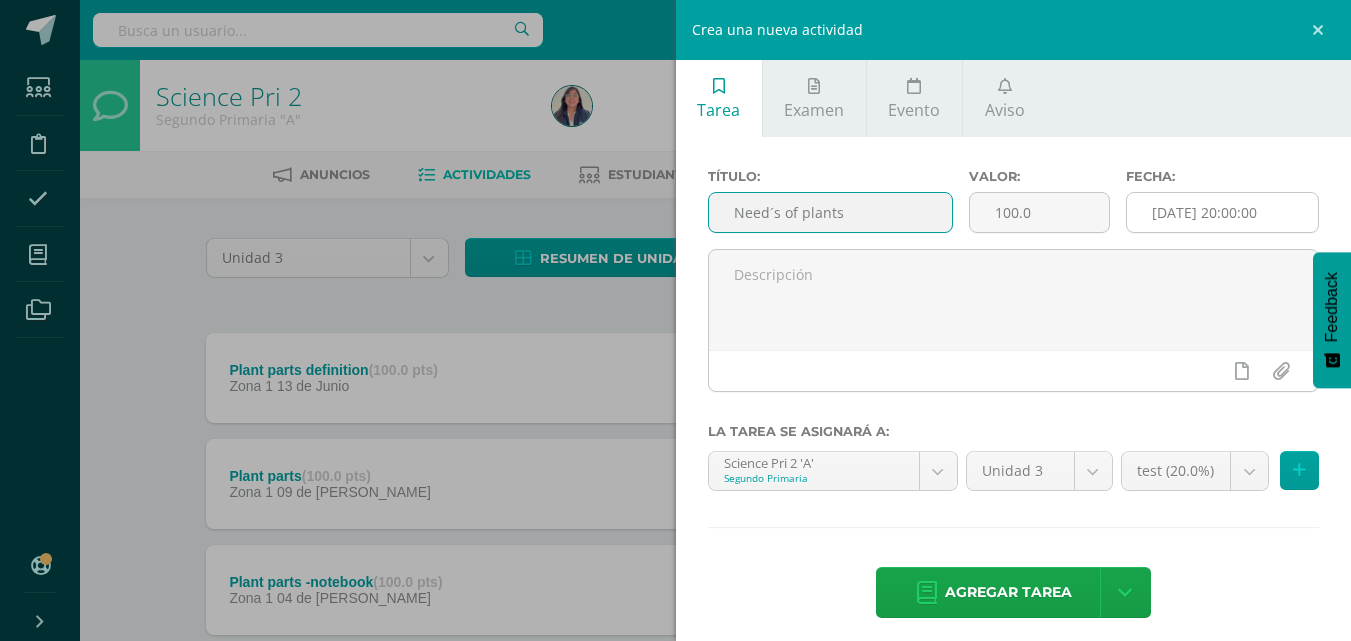 type on "Need´s of plants" 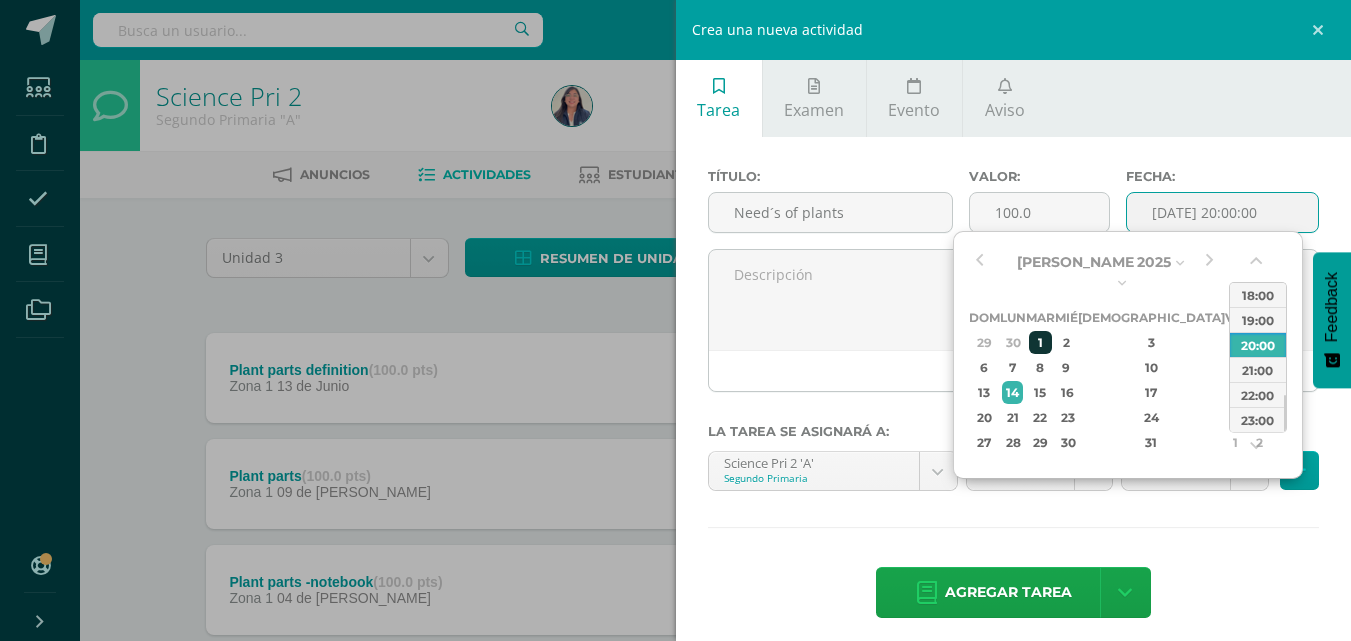 click on "1" at bounding box center (1040, 342) 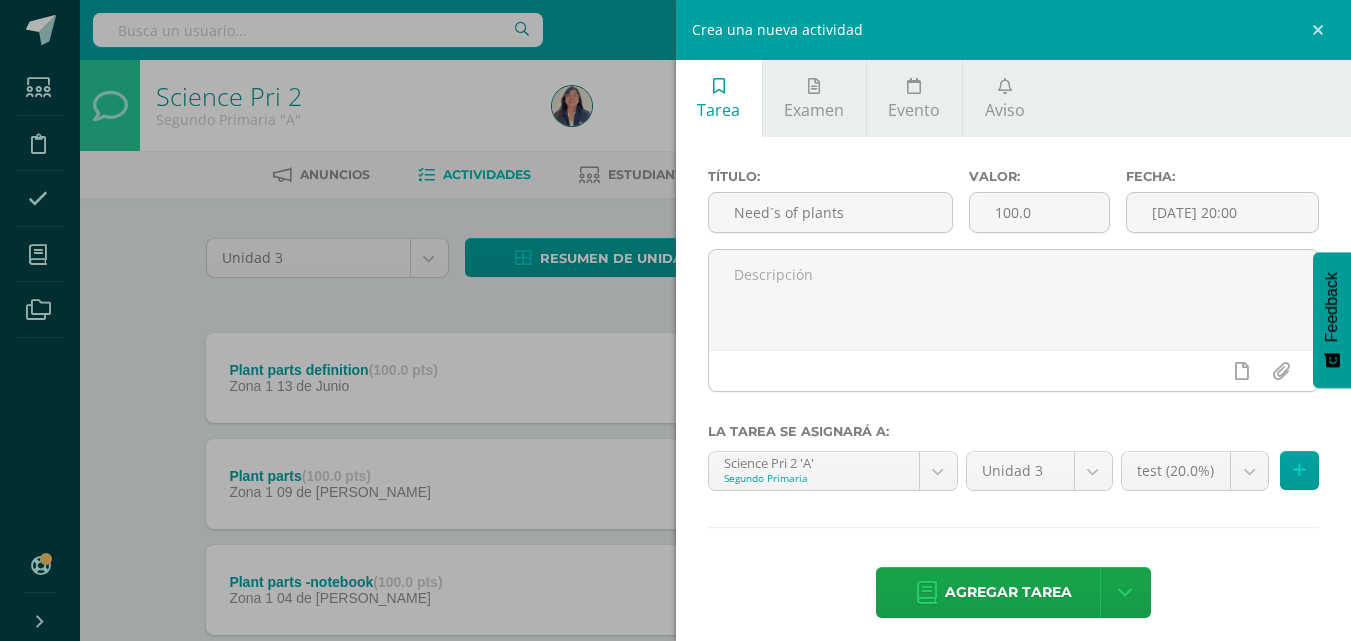 click on "Título: Need´s of plants Valor: 100.0 Fecha: 2025-07-01 20:00 La tarea se asignará a:
Science  Pri 2 'A'
Segundo Primaria
Language Arts  Pri 2 'A'
Language Arts  Pri 2 'B'
Science  Pri 2 'A'
Science  Pri 2 'B'
Unidad 3
Unidad 3
Unidad 4
test (20.0%)
test (20.0%)
Zona 1  (40.0%)
Zona 2 (40.0%)
Agregar tarea
Agregar tarea y ocultar" at bounding box center [1014, 395] 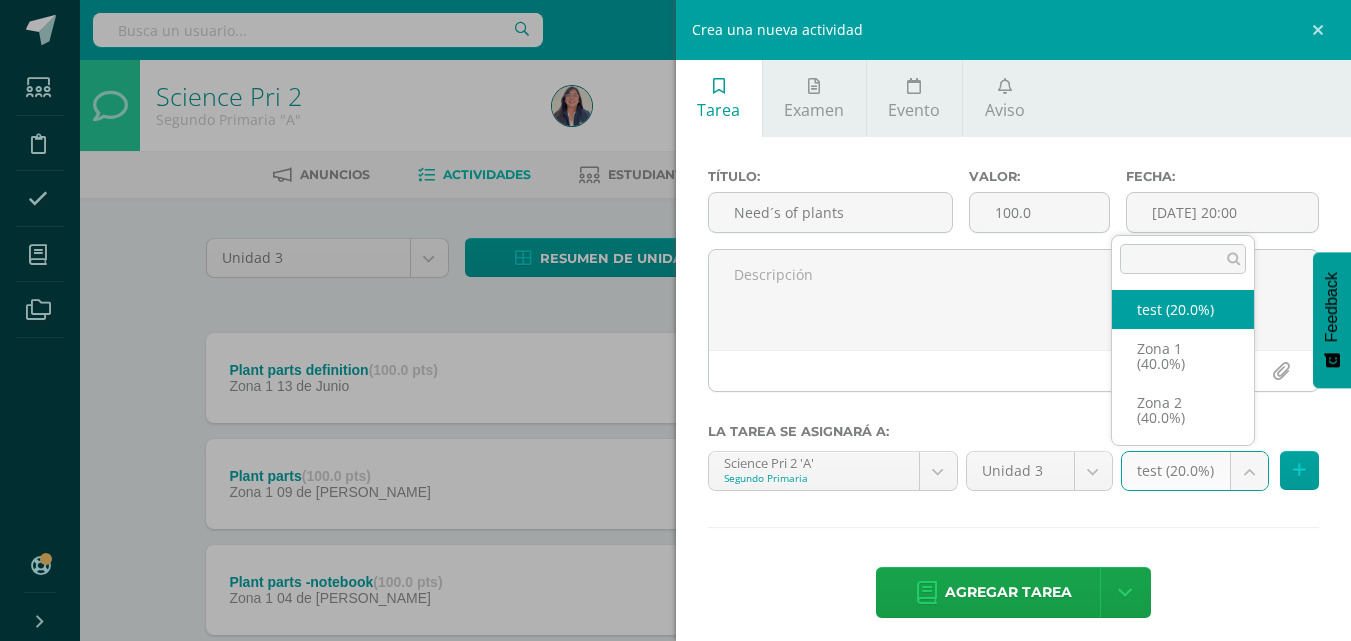 click on "Estudiantes Disciplina Asistencia Mis cursos Archivos Soporte
Centro de ayuda
Últimas actualizaciones
10+ Cerrar panel
Language Arts  Pri 2
Segundo
Primaria
"A"
Actividades Estudiantes Planificación Dosificación
Science  Pri 2
Segundo
Primaria
"A"
Actividades Estudiantes Planificación Dosificación
Language Arts  Pri 2
Segundo
Primaria
"B"
Actividades Estudiantes Planificación Dosificación
Science  Pri 2
Actividades Estudiantes Planificación Dosificación" at bounding box center (675, 490) 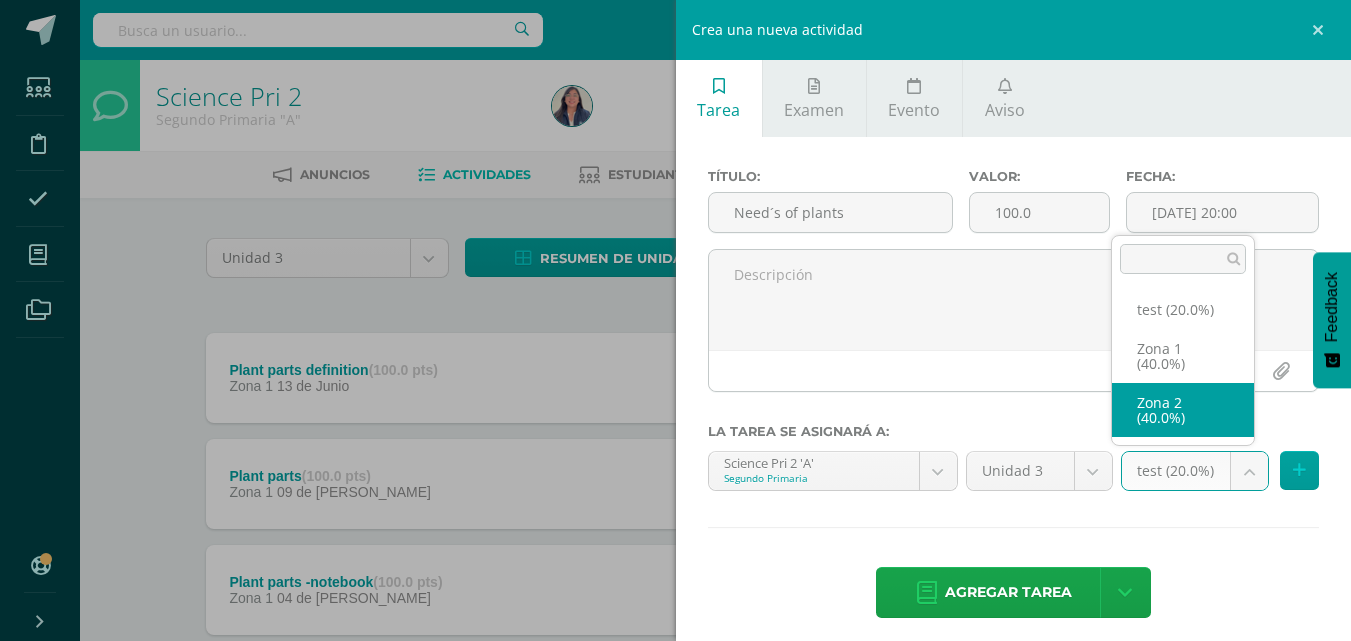 select on "27911" 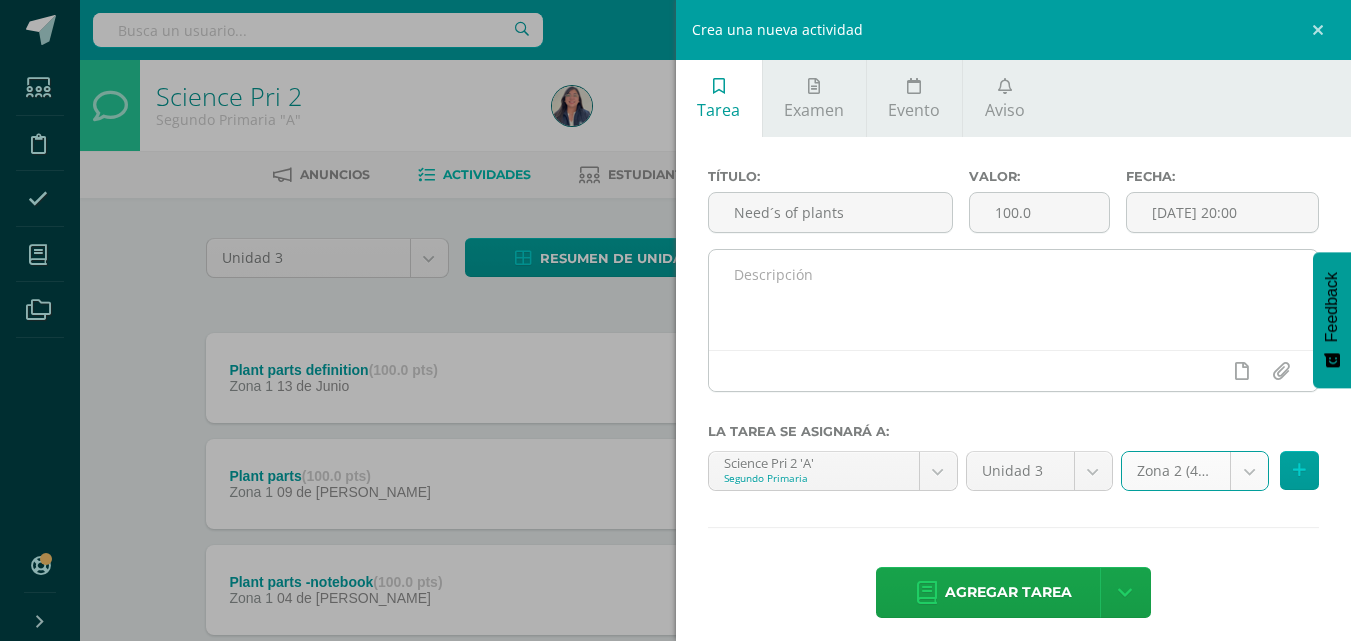 click at bounding box center (1014, 300) 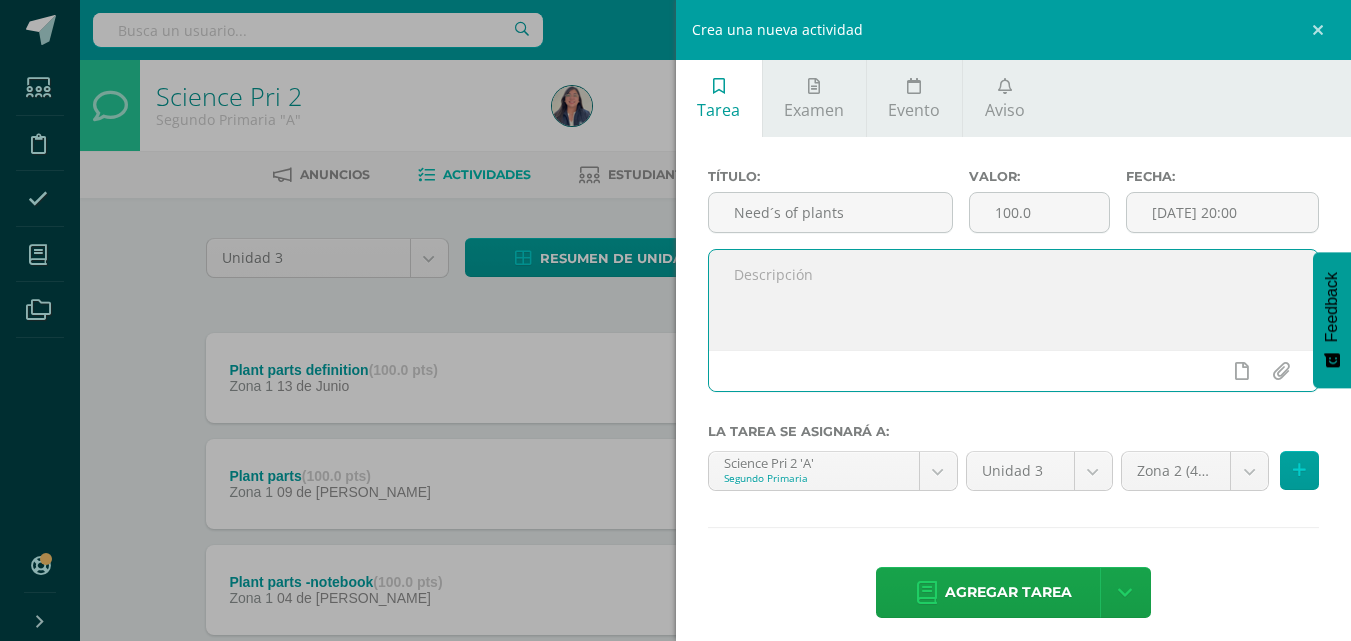 paste on "Good Morning, kids!
During this week, we learned about plant parts and their function.
Make a drawing of each part after writing its definition." 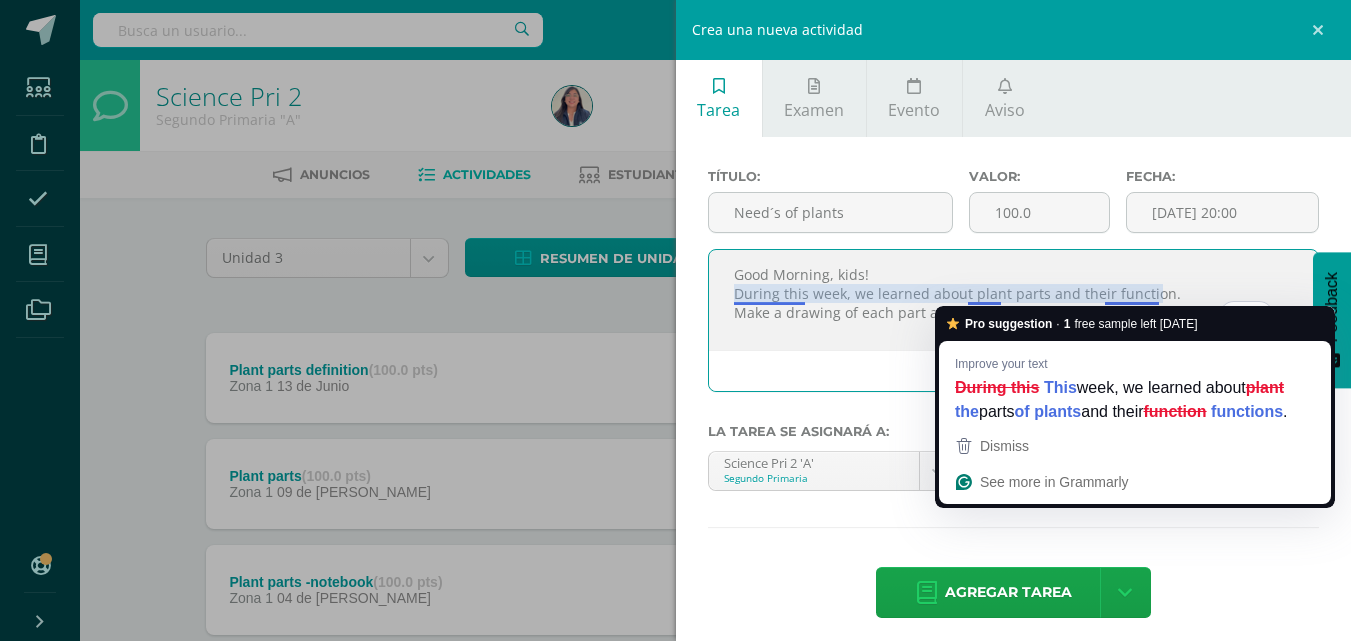click on "Good Morning, kids!
During this week, we learned about plant parts and their function.
Make a drawing of each part after writing its definition." at bounding box center [1014, 300] 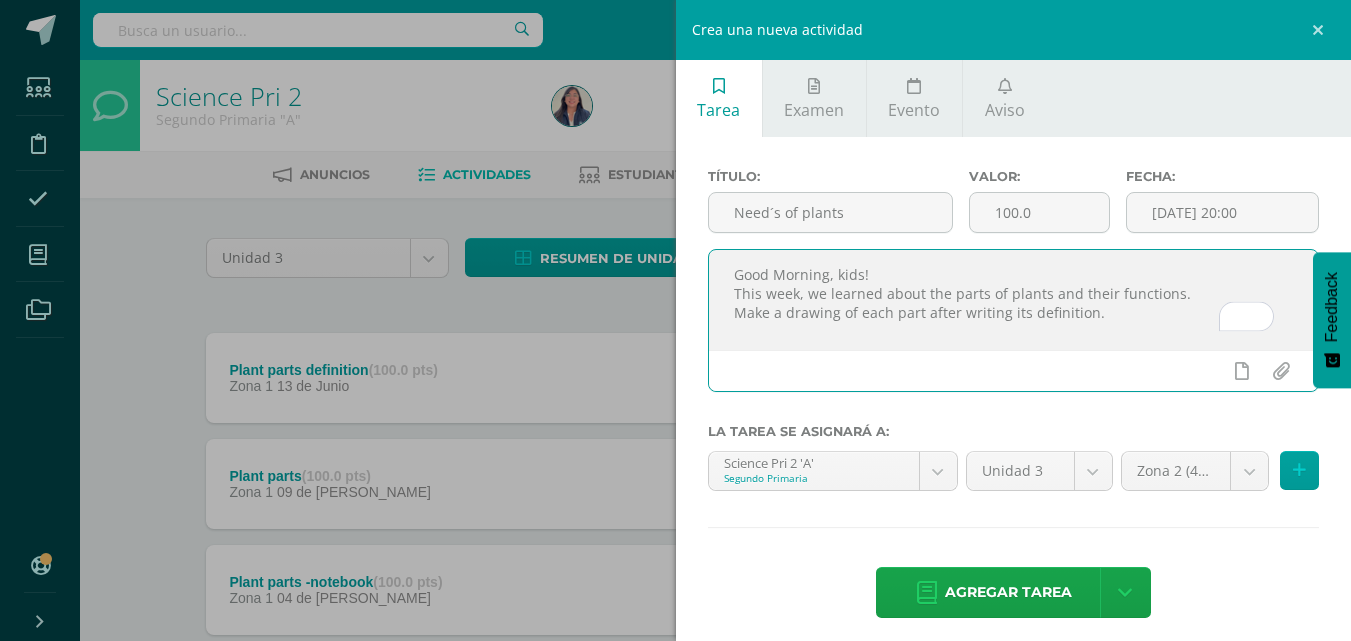 click on "Good Morning, kids!
This week, we learned about the parts of plants and their functions.
Make a drawing of each part after writing its definition." at bounding box center (1014, 300) 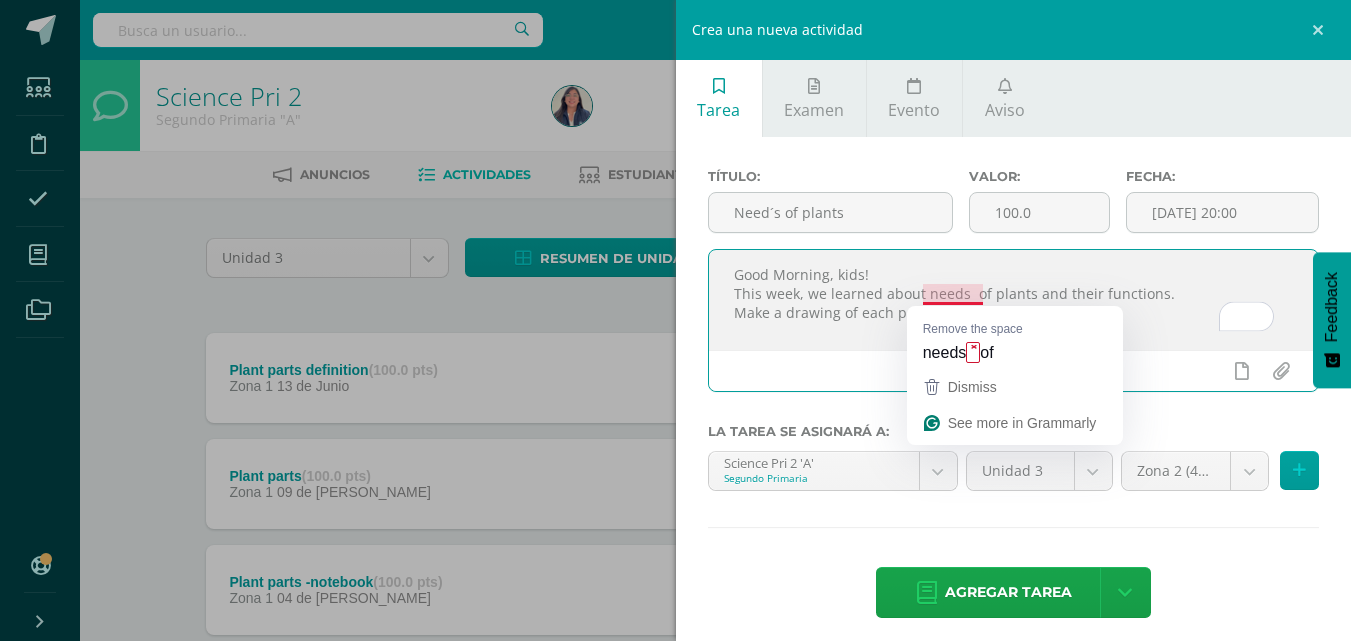 click on "Good Morning, kids!
This week, we learned about needs  of plants and their functions.
Make a drawing of each part after writing its definition." at bounding box center (1014, 300) 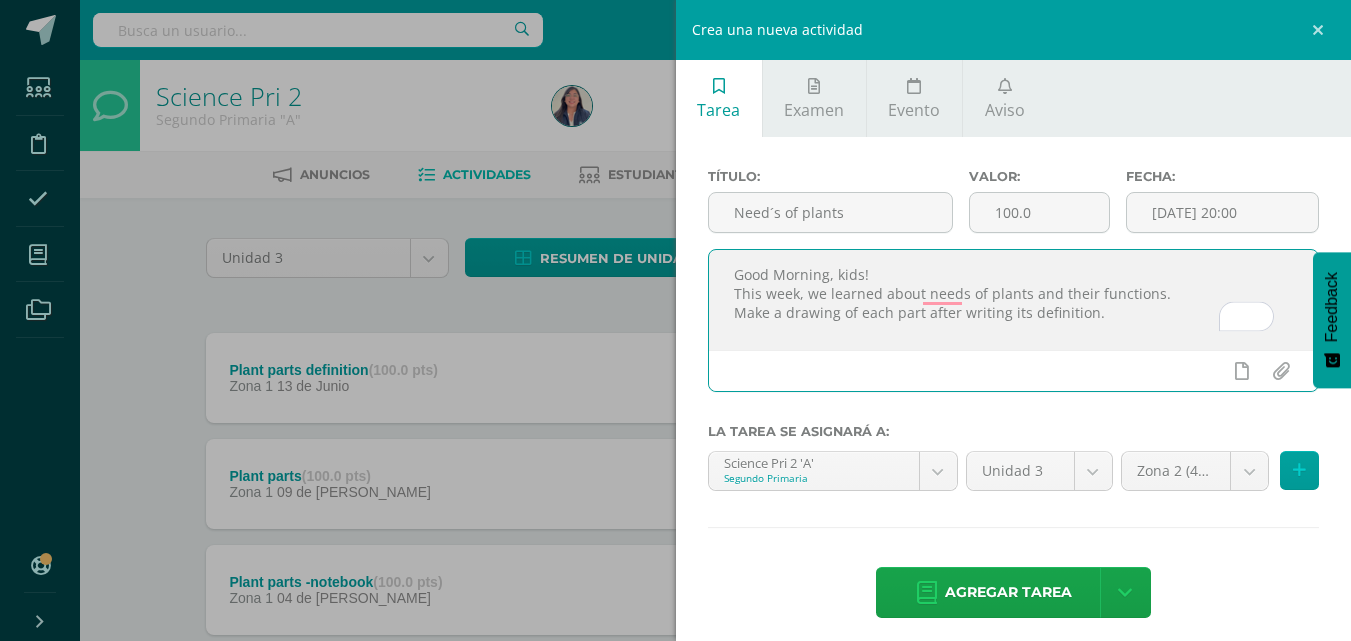 click on "Good Morning, kids!
This week, we learned about needs of plants and their functions.
Make a drawing of each part after writing its definition." at bounding box center (1014, 300) 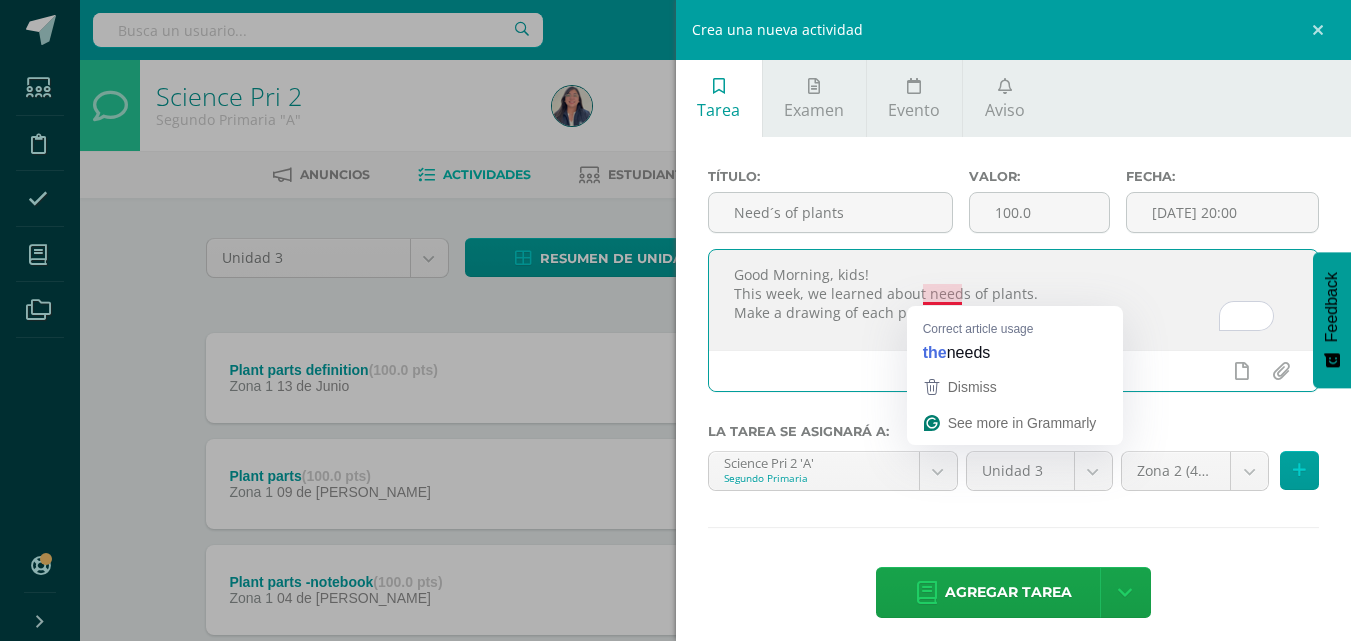click on "Good Morning, kids!
This week, we learned about needs of plants.
Make a drawing of each part after writing its definition." at bounding box center (1014, 300) 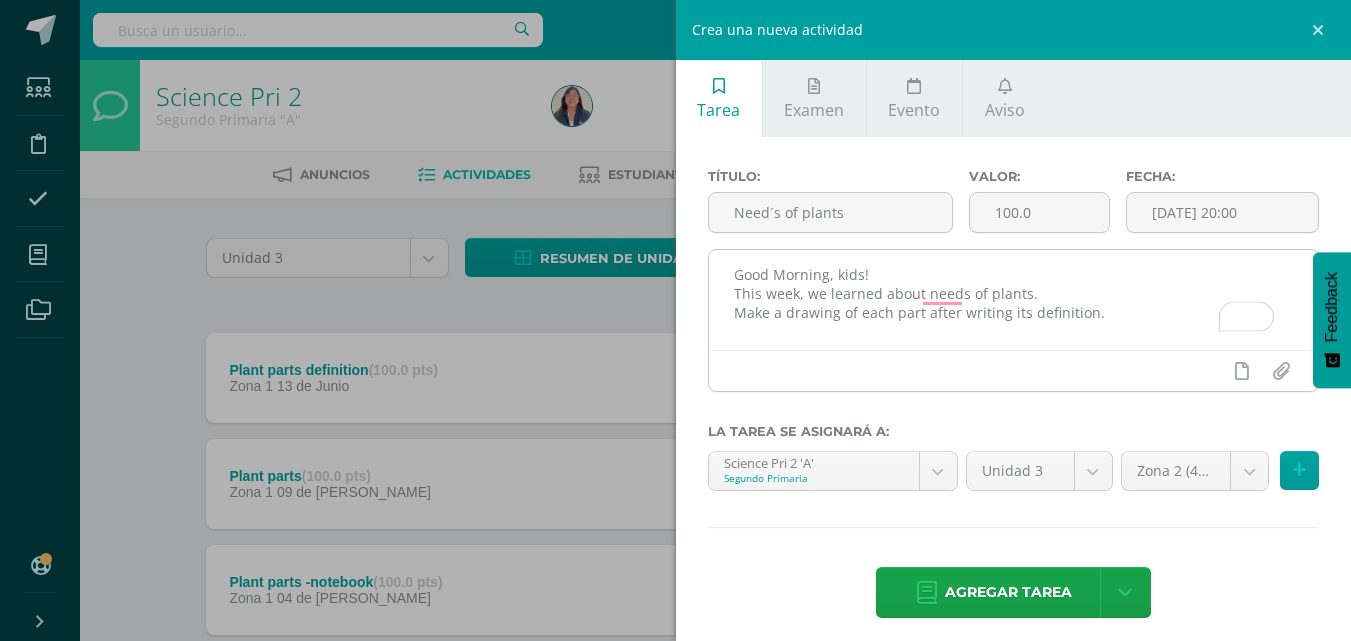 click at bounding box center [1014, 370] 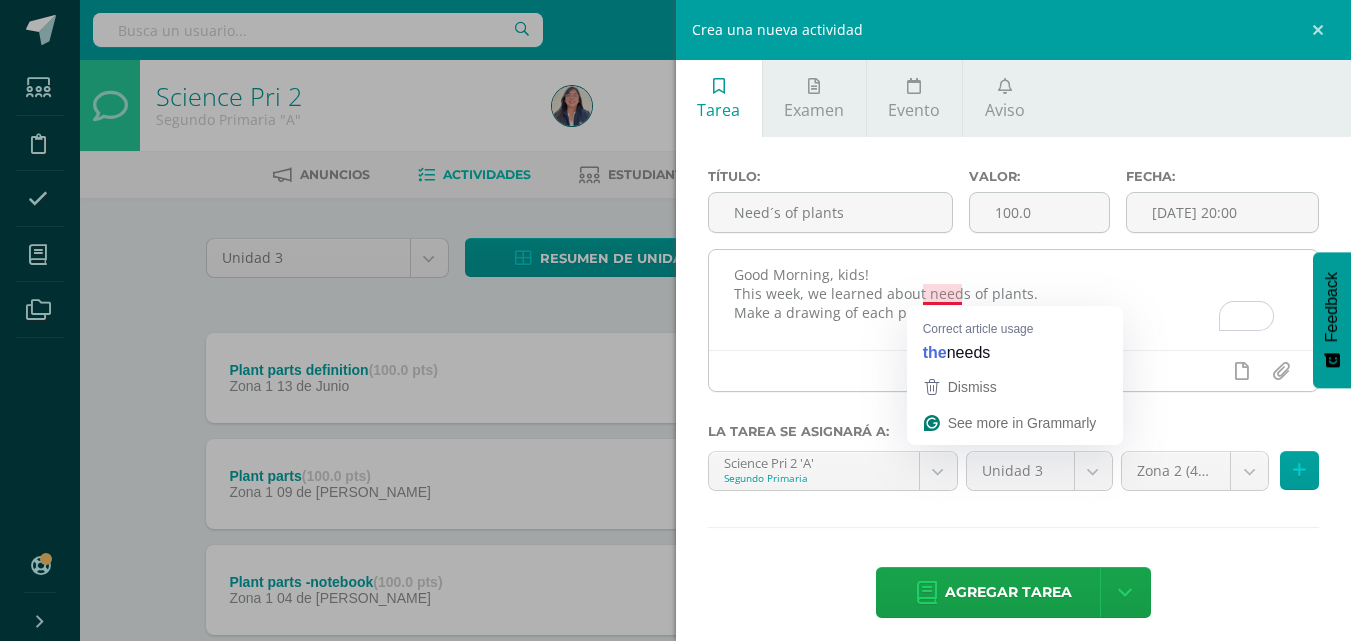 click on "Good Morning, kids!
This week, we learned about needs of plants.
Make a drawing of each part after writing its definition." at bounding box center (1014, 300) 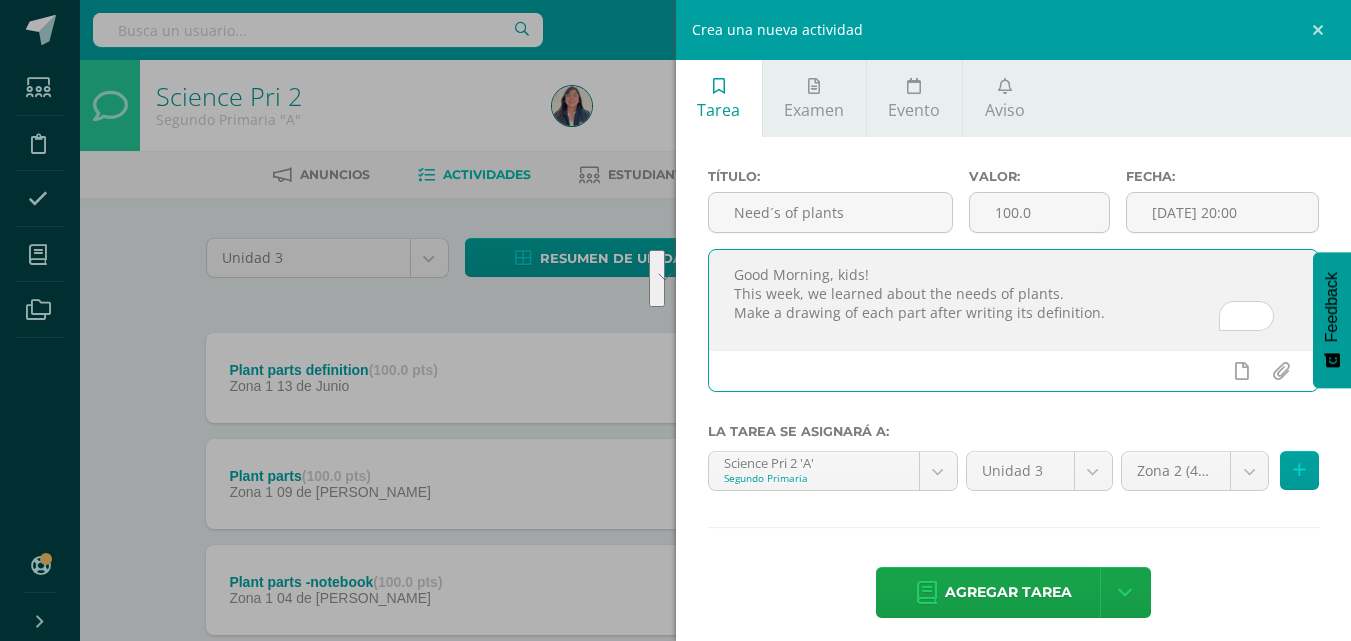 drag, startPoint x: 1107, startPoint y: 327, endPoint x: 657, endPoint y: 246, distance: 457.2319 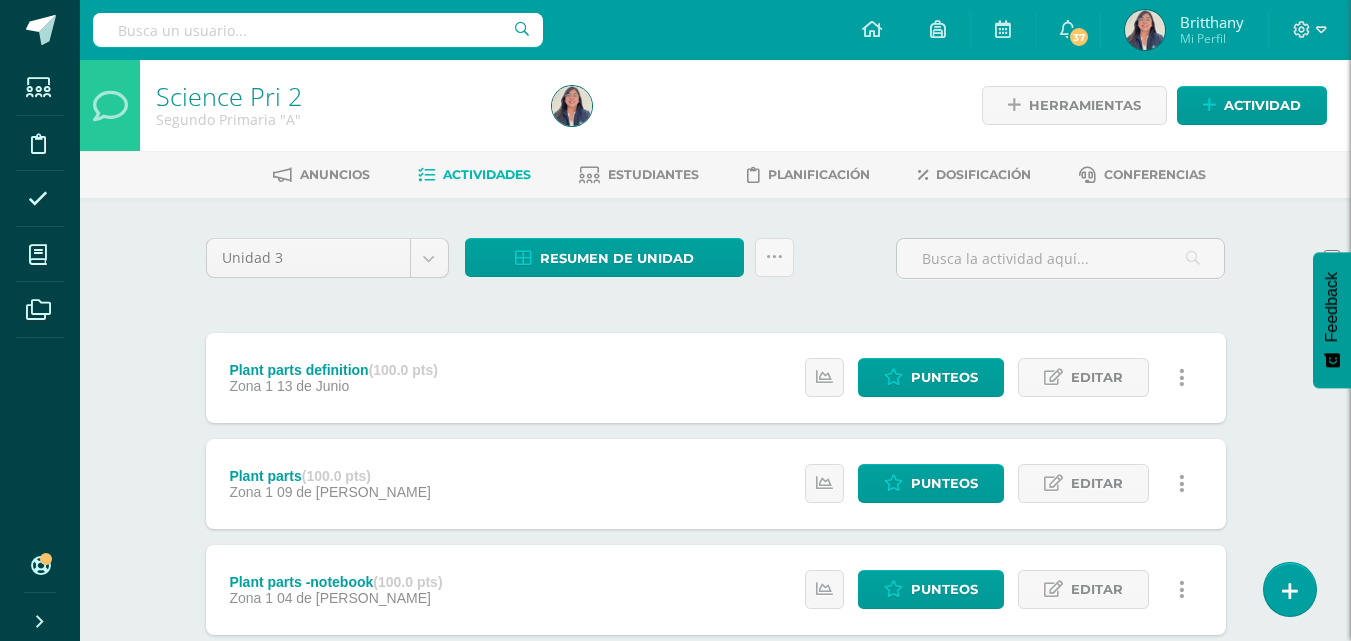 type on "Good Morning, kids!
This week, we learned about the needs of plants.
Make a drawing of each part after writing its definition." 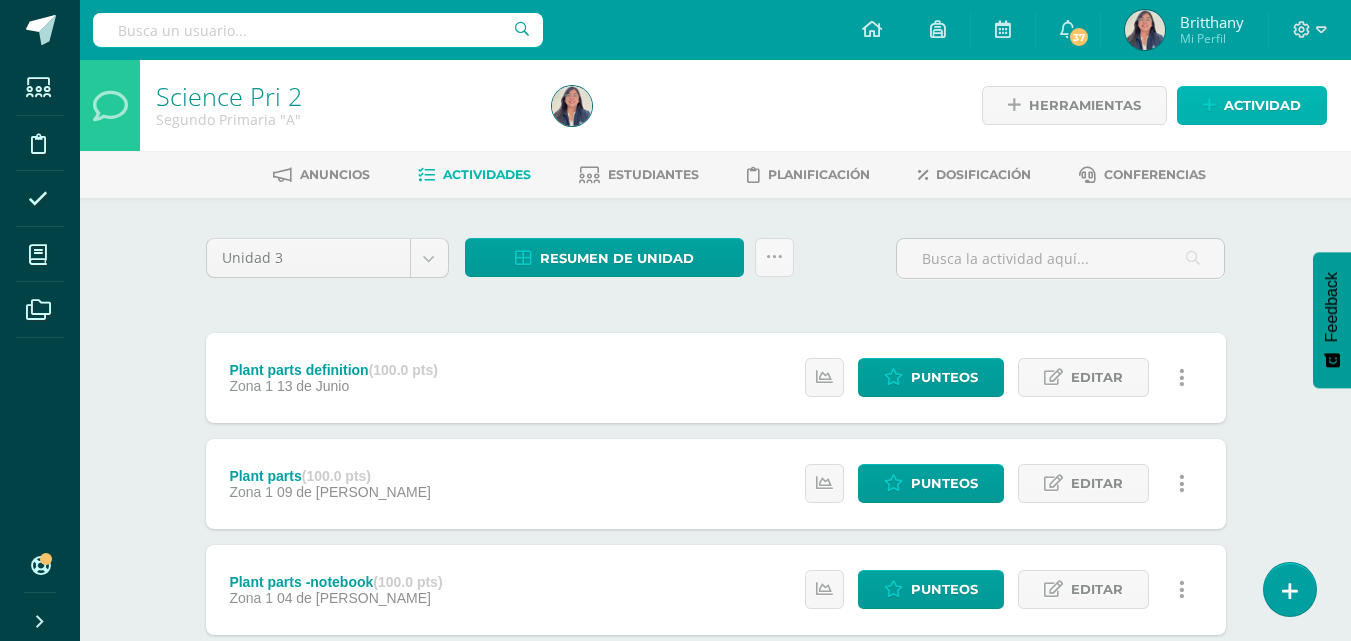 click on "Actividad" at bounding box center (1262, 105) 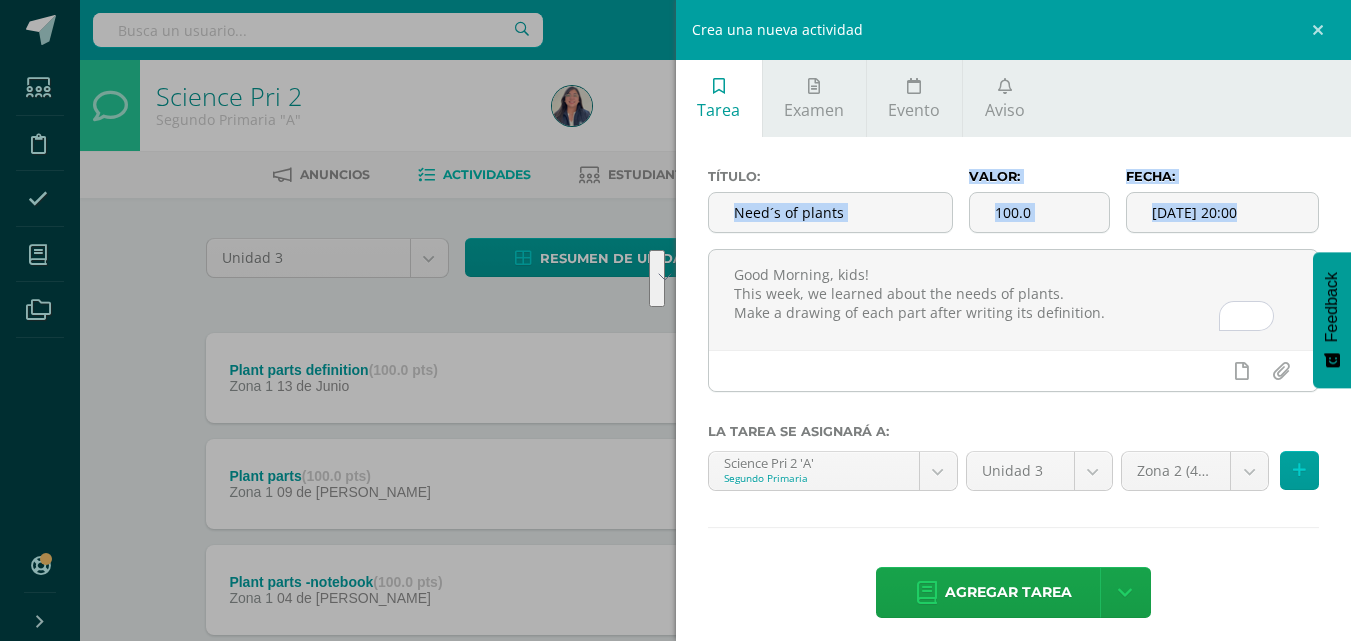 click on "Título: Need´s of plants Valor: 100.0 Fecha: 2025-07-01 20:00 Good Morning, kids!
This week, we learned about the needs of plants.
Make a drawing of each part after writing its definition. La tarea se asignará a:
Science  Pri 2 'A'
Segundo Primaria
Language Arts  Pri 2 'A'
Language Arts  Pri 2 'B'
Science  Pri 2 'A'
Science  Pri 2 'B'
Unidad 3
Unidad 3
Unidad 4
Zona 2 (40.0%)
test (20.0%)
Zona 1  (40.0%)
Zona 2 (40.0%)
Agregar tarea" at bounding box center [1014, 395] 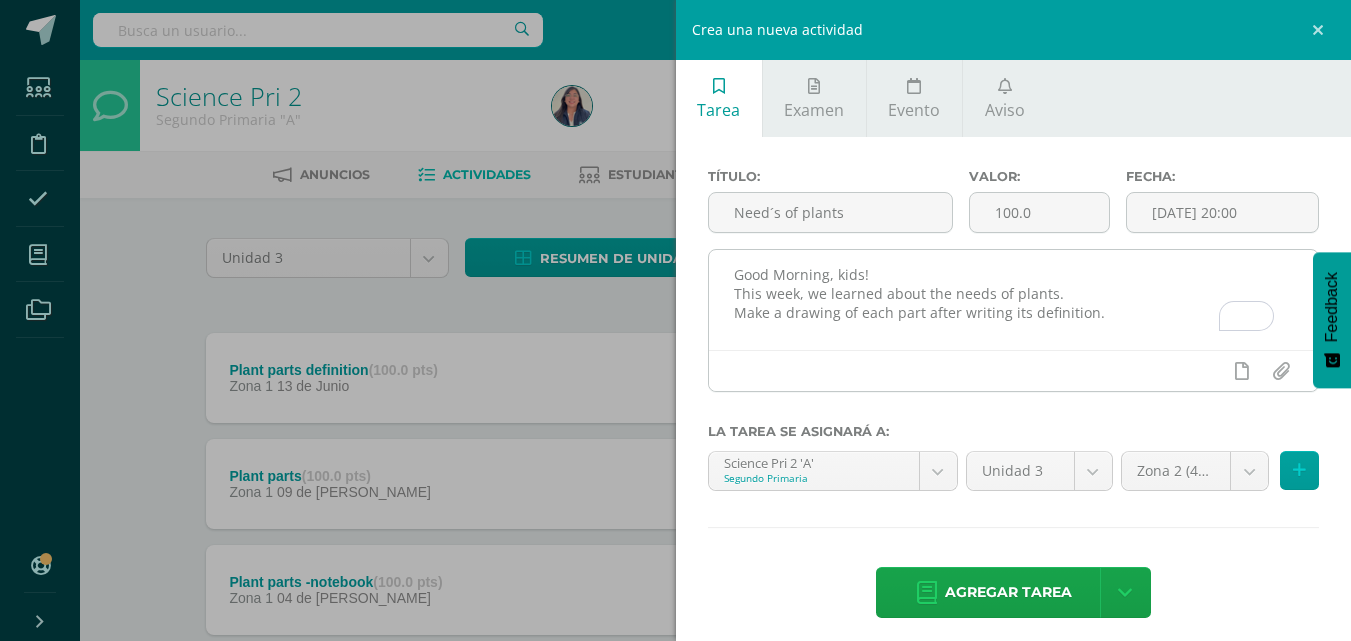 click on "Good Morning, kids!
This week, we learned about the needs of plants.
Make a drawing of each part after writing its definition." at bounding box center [1014, 300] 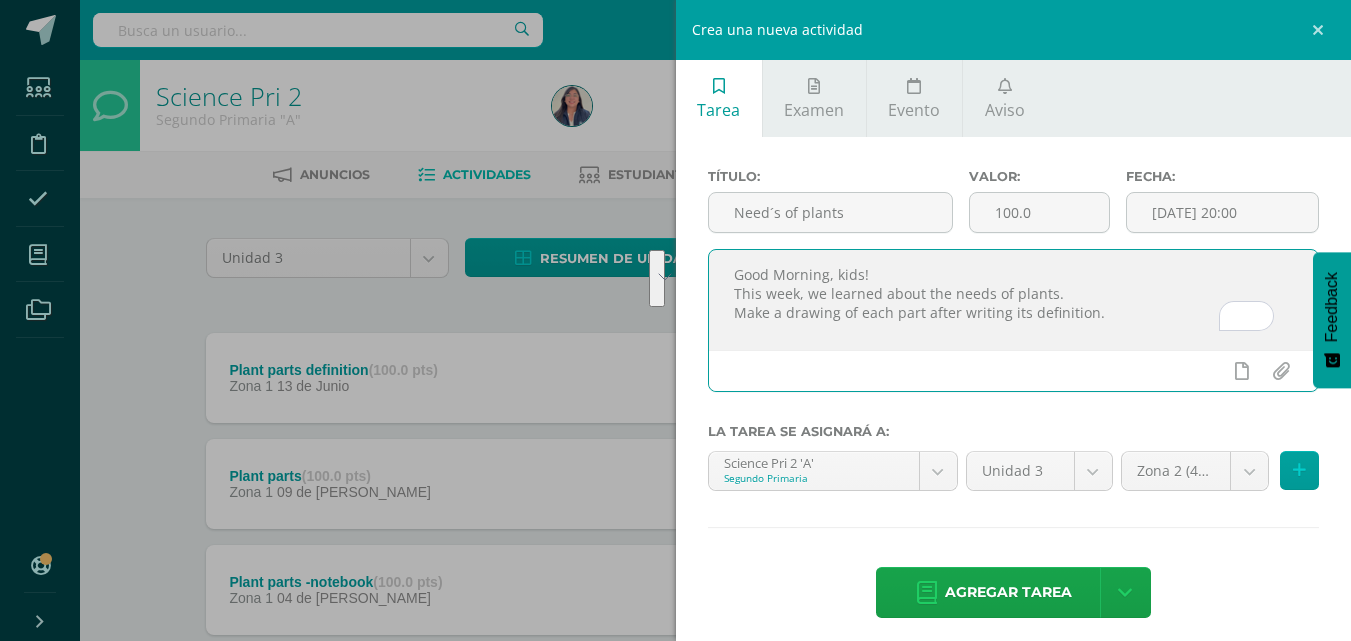drag, startPoint x: 733, startPoint y: 273, endPoint x: 1209, endPoint y: 425, distance: 499.6799 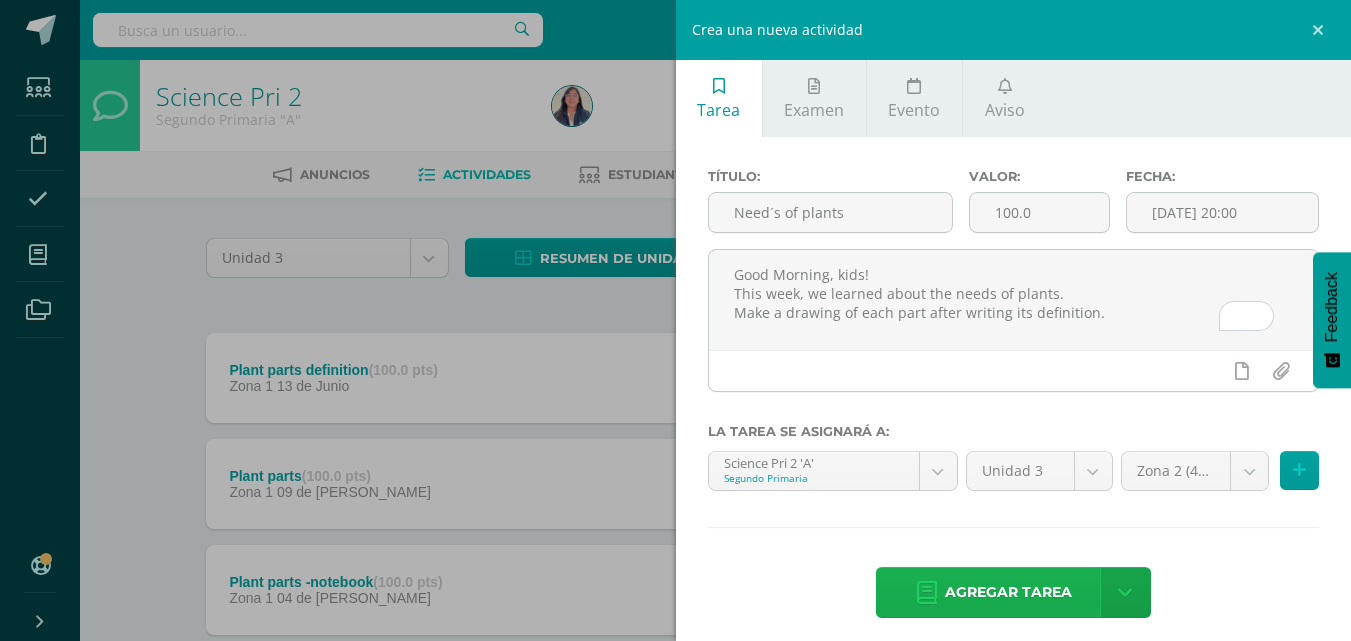 click on "Agregar tarea" at bounding box center (1008, 592) 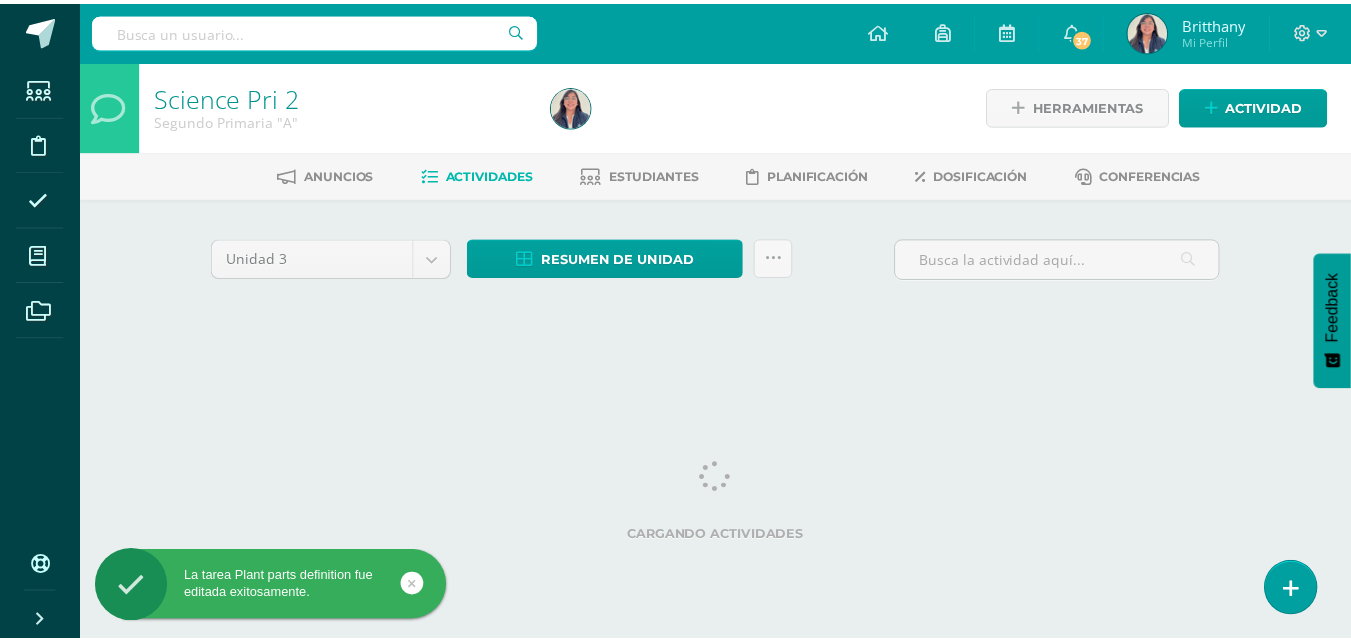 scroll, scrollTop: 0, scrollLeft: 0, axis: both 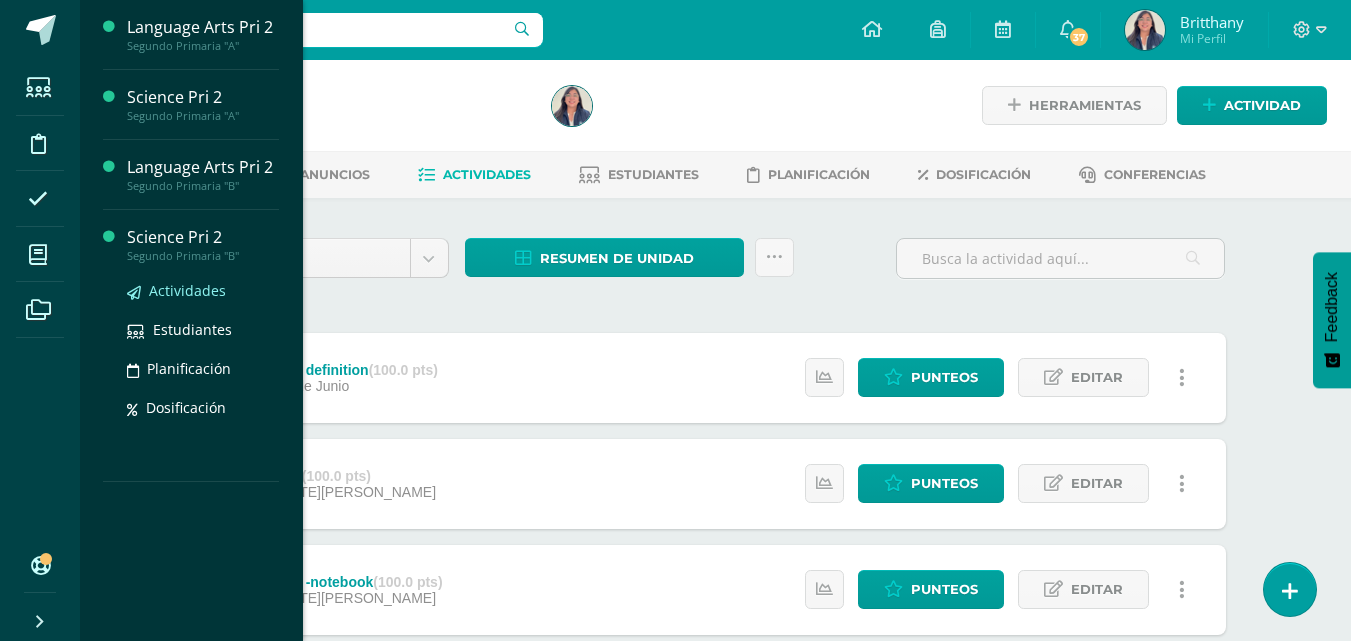 click on "Actividades" at bounding box center [187, 290] 